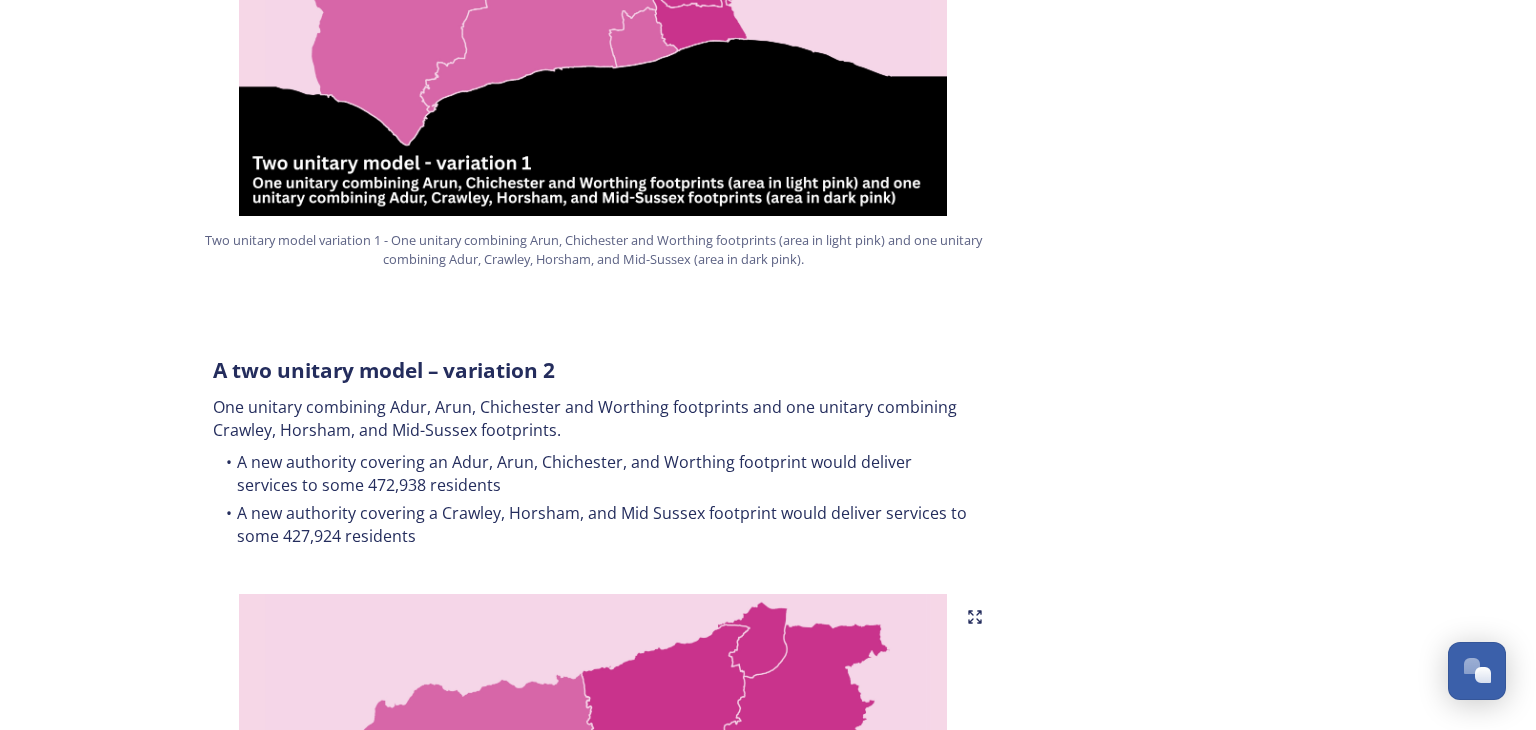 scroll, scrollTop: 1633, scrollLeft: 0, axis: vertical 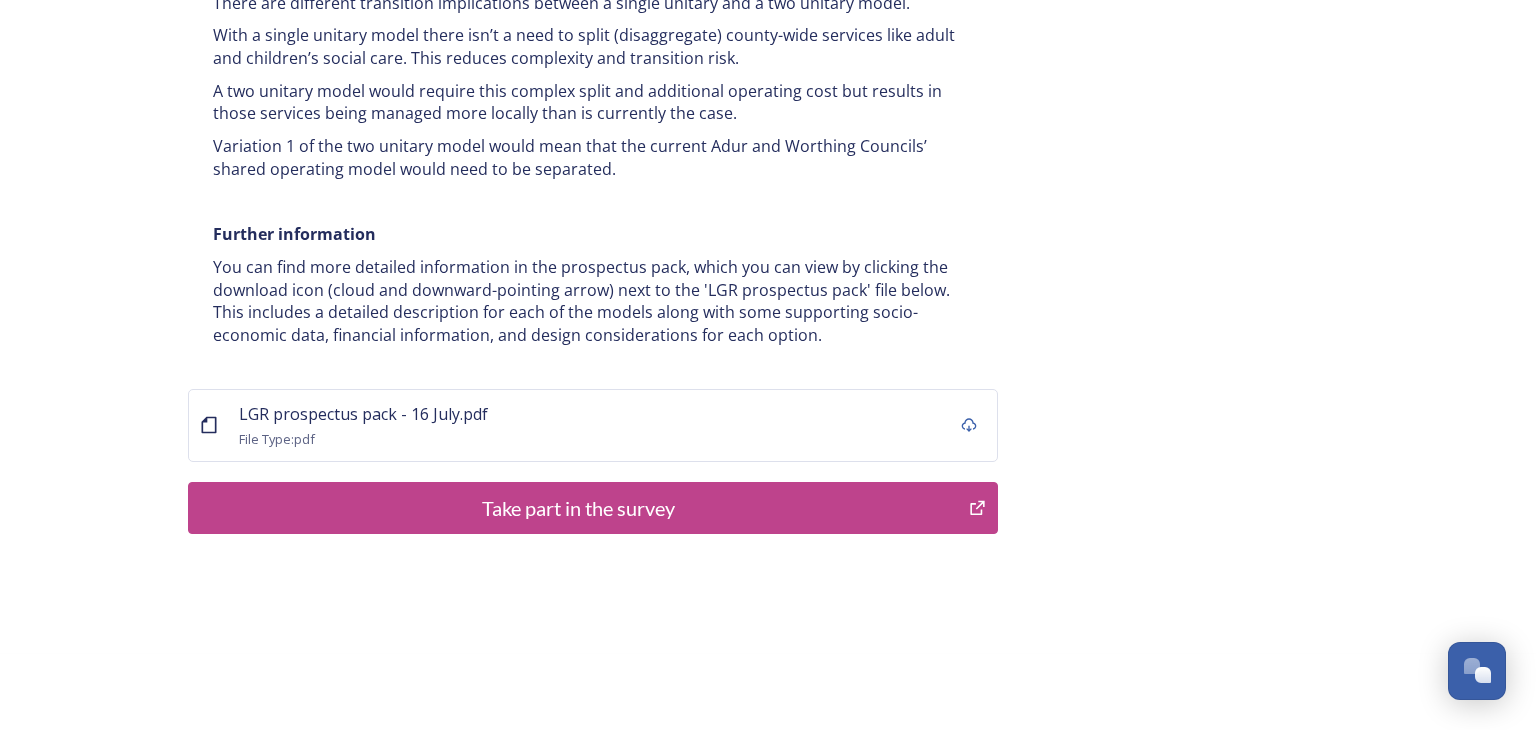click on "Take part in the survey" at bounding box center (578, 508) 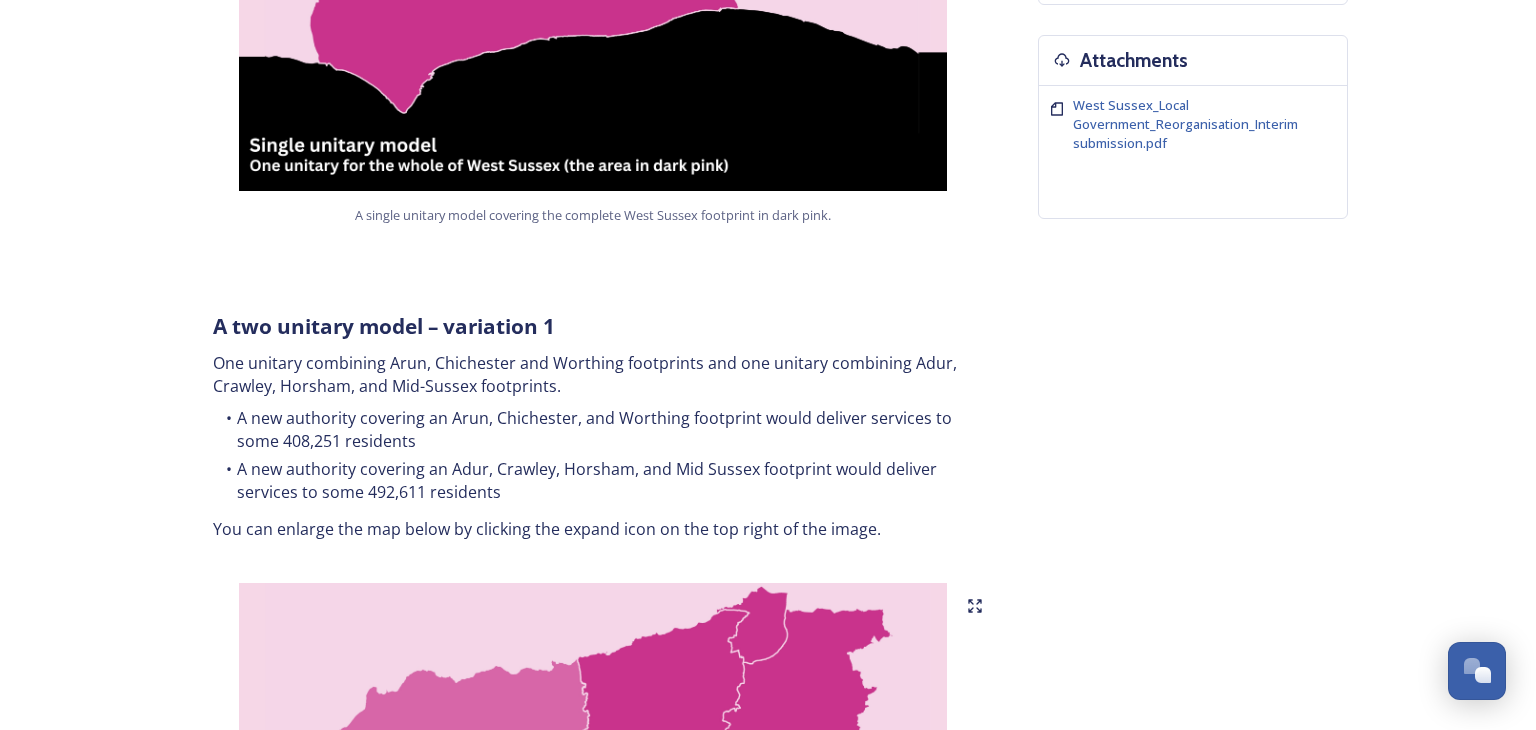 scroll, scrollTop: 0, scrollLeft: 0, axis: both 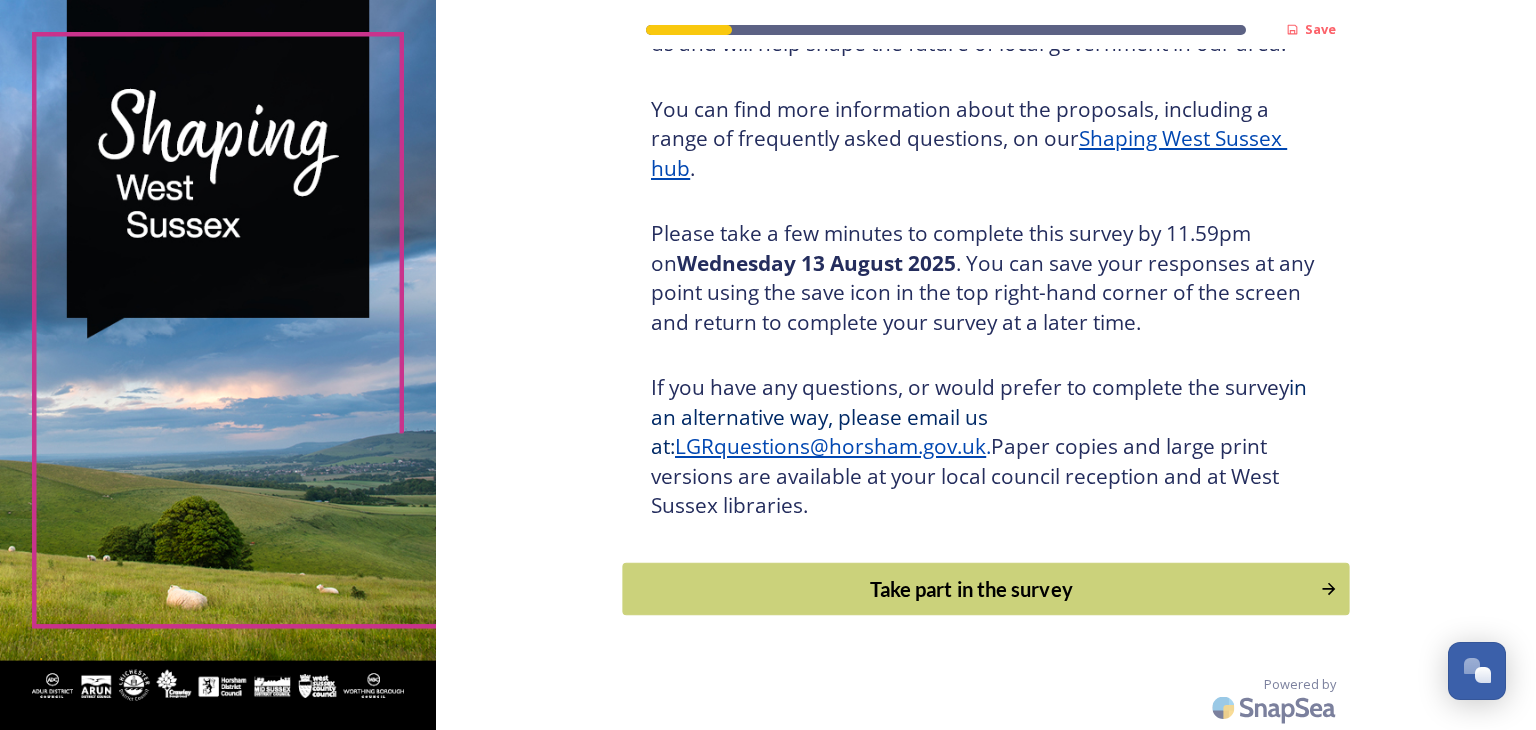 click on "Take part in the survey" at bounding box center [972, 589] 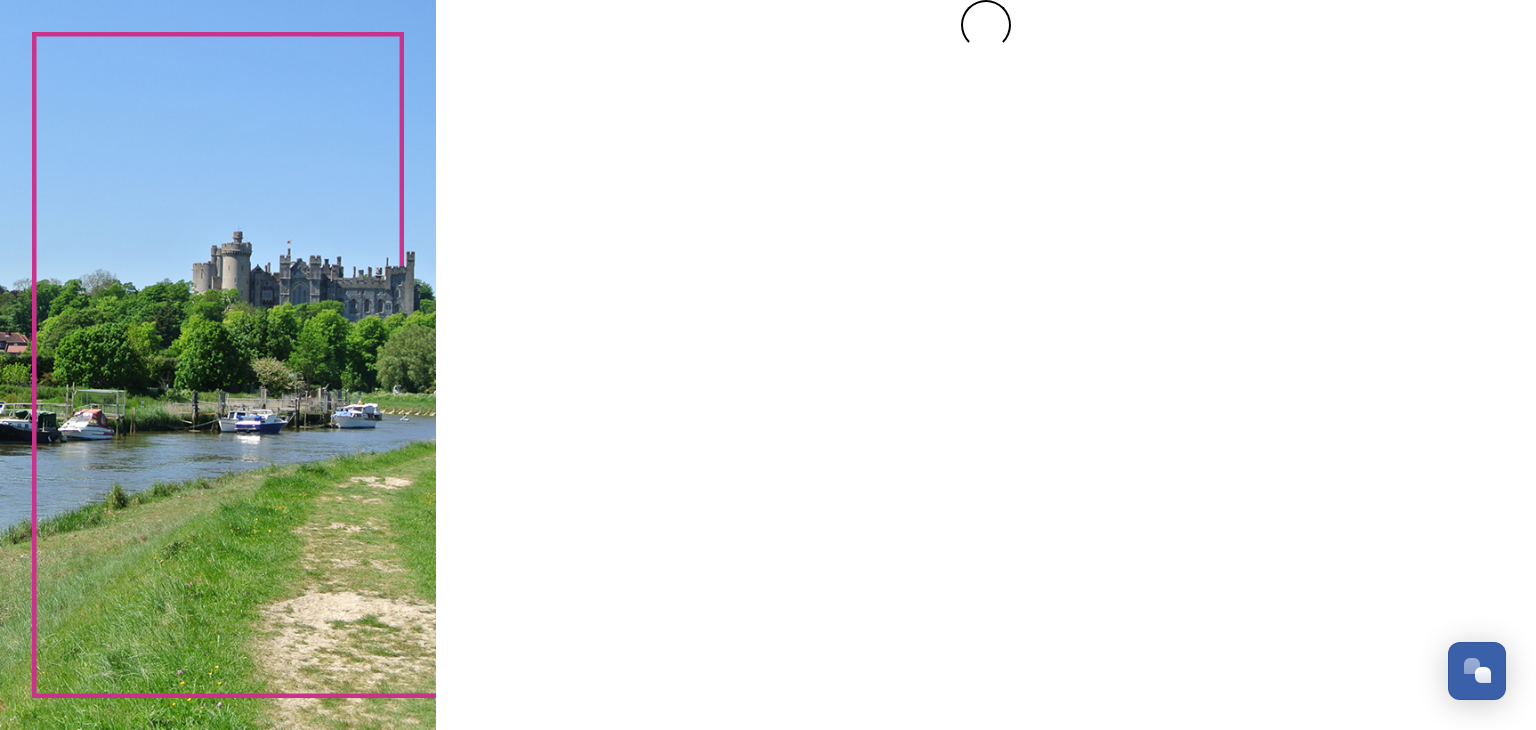 scroll, scrollTop: 0, scrollLeft: 0, axis: both 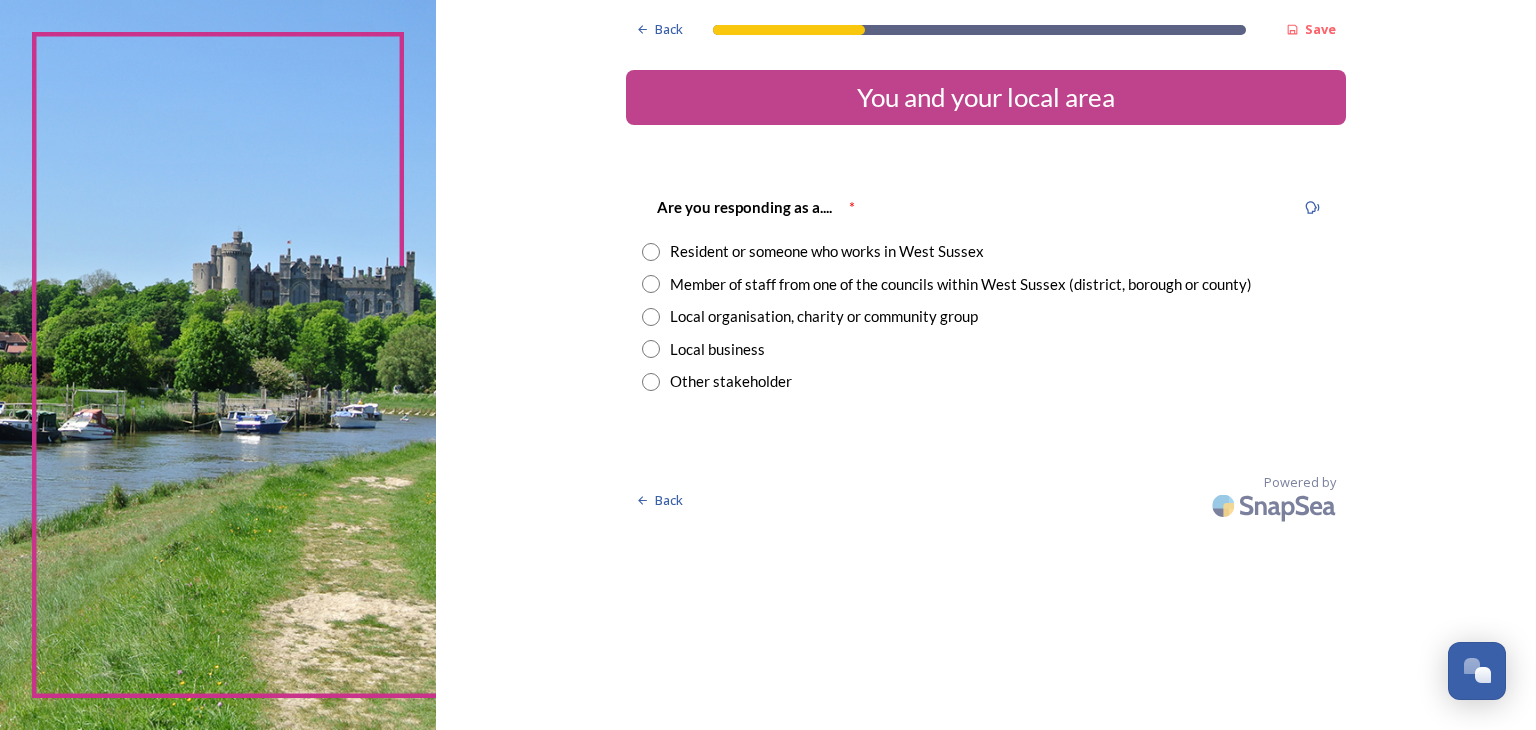 click on "Member of staff from one of the councils within West Sussex (district, borough or county)" at bounding box center (961, 284) 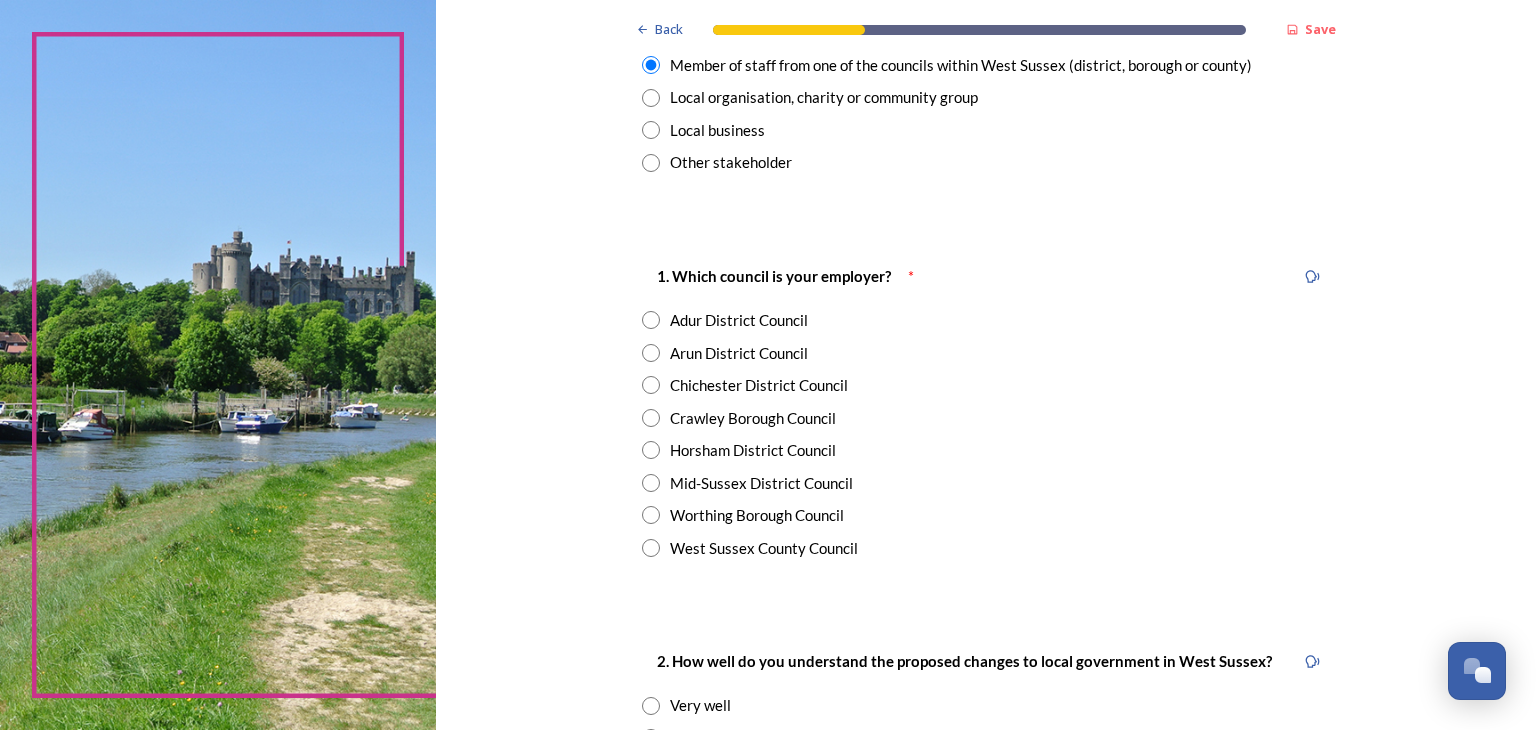 scroll, scrollTop: 244, scrollLeft: 0, axis: vertical 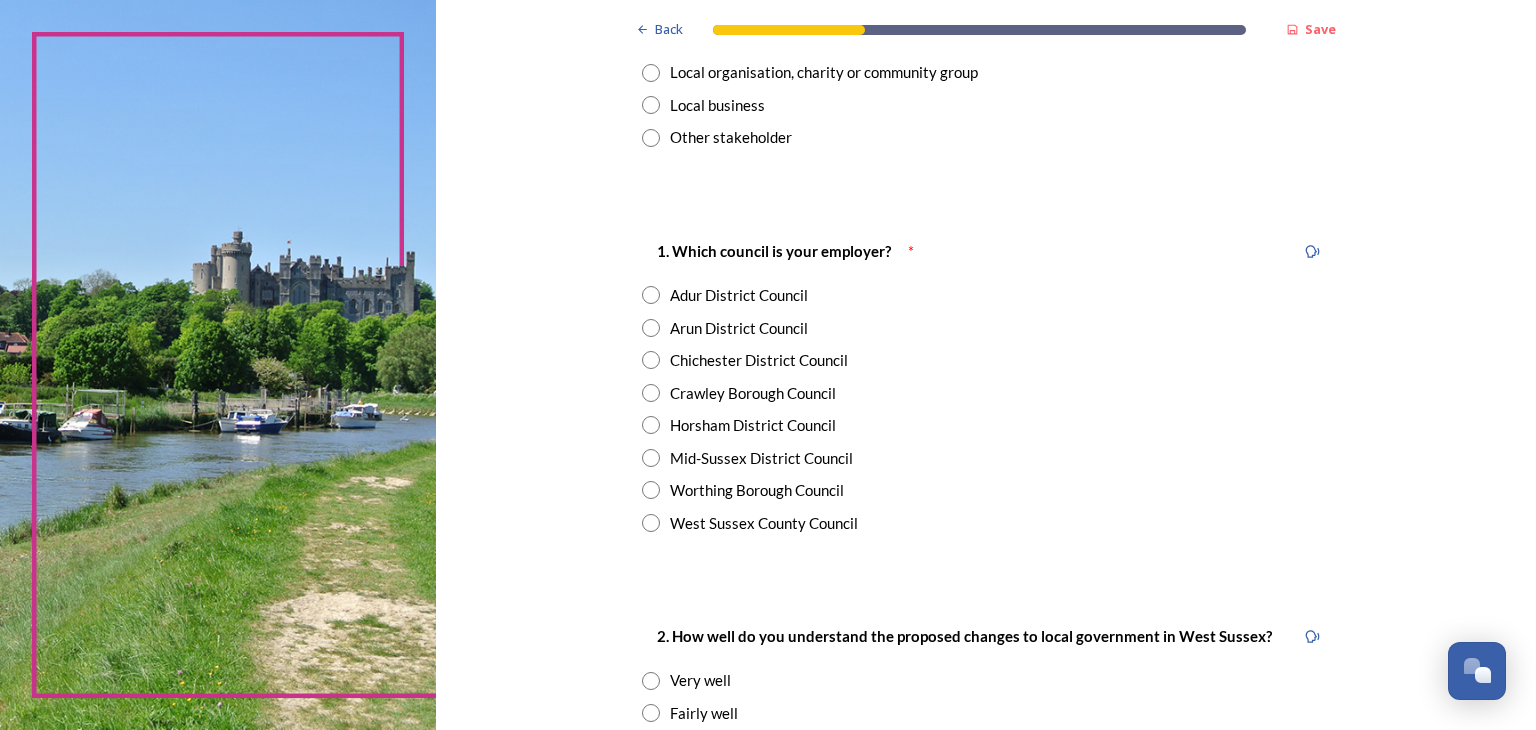 click at bounding box center (651, 393) 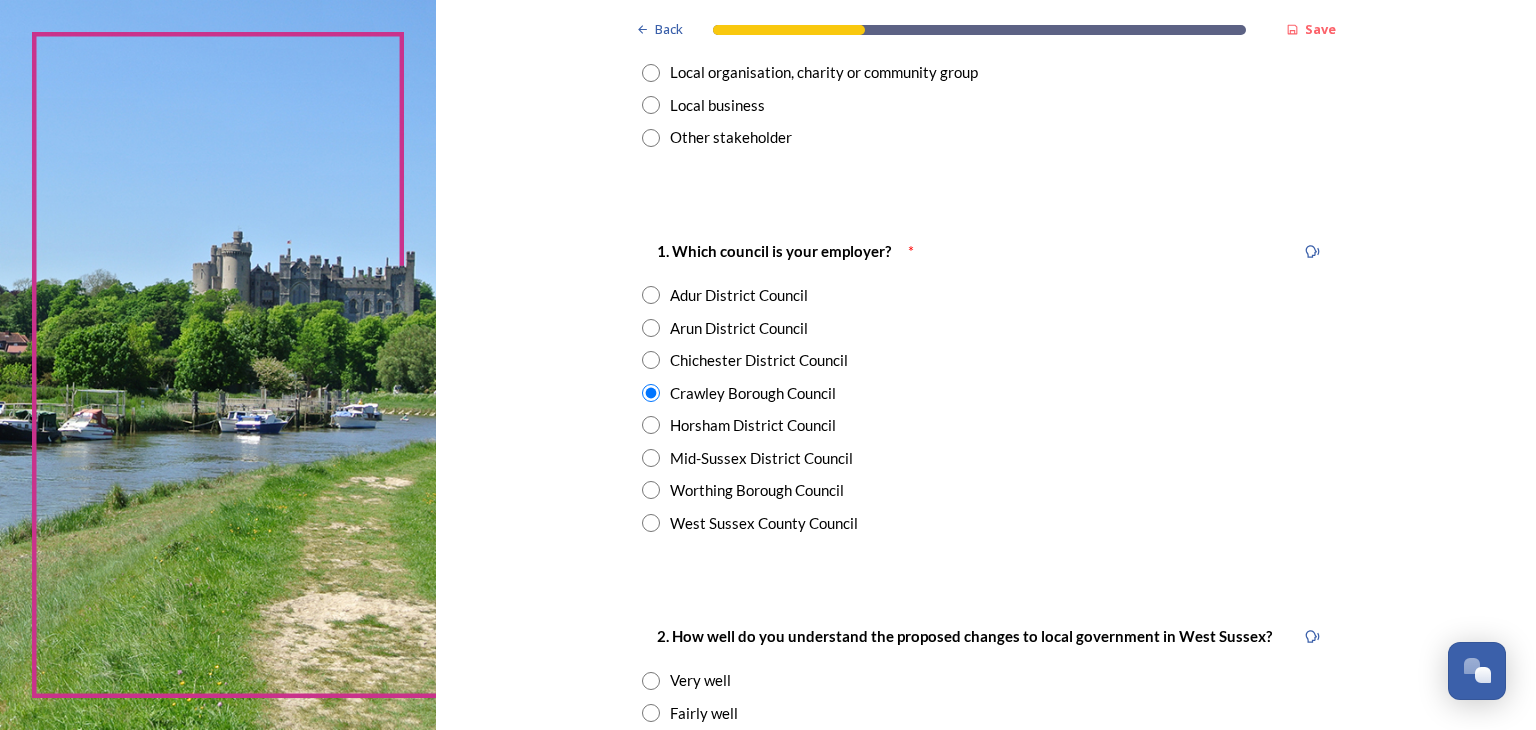 click at bounding box center (651, 393) 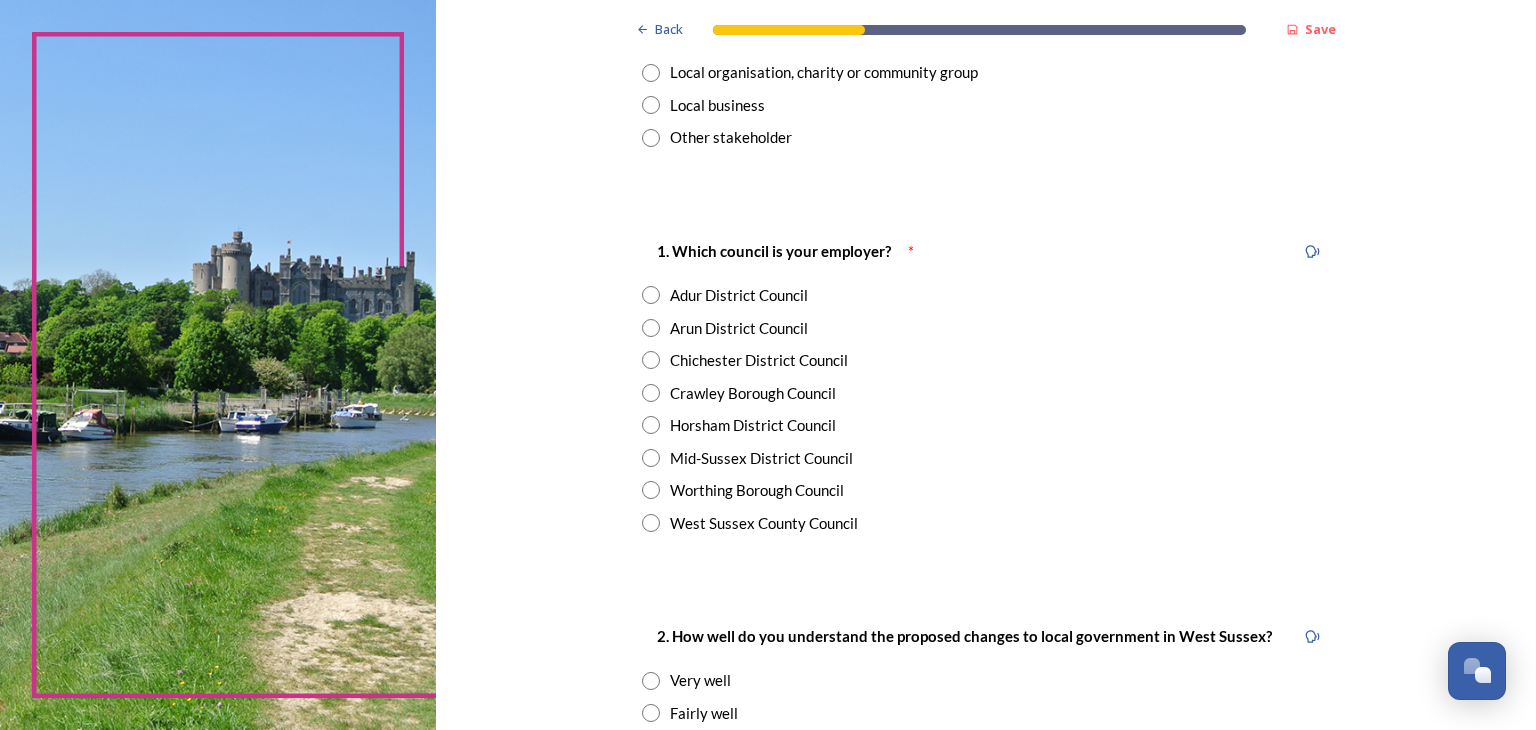 click at bounding box center [651, 393] 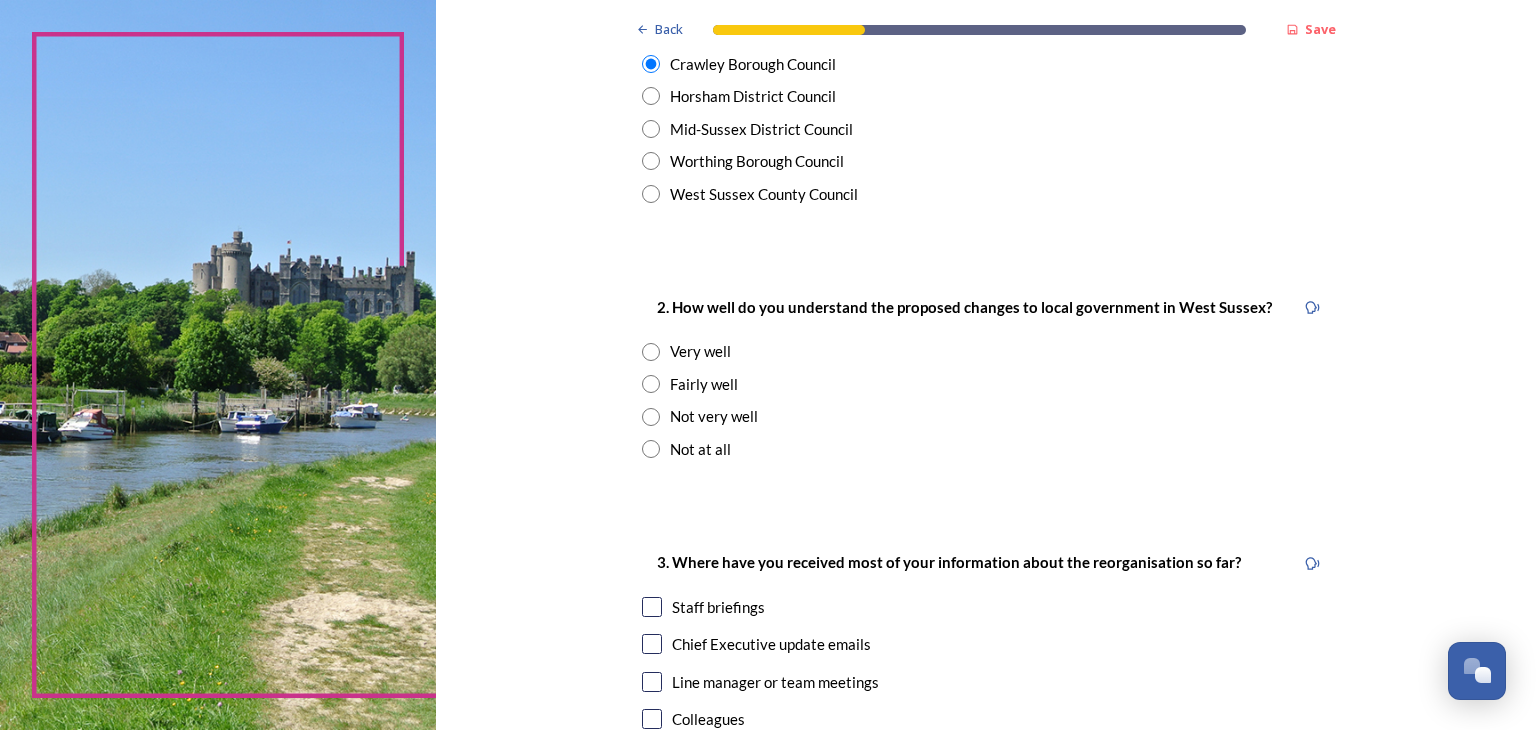 scroll, scrollTop: 597, scrollLeft: 0, axis: vertical 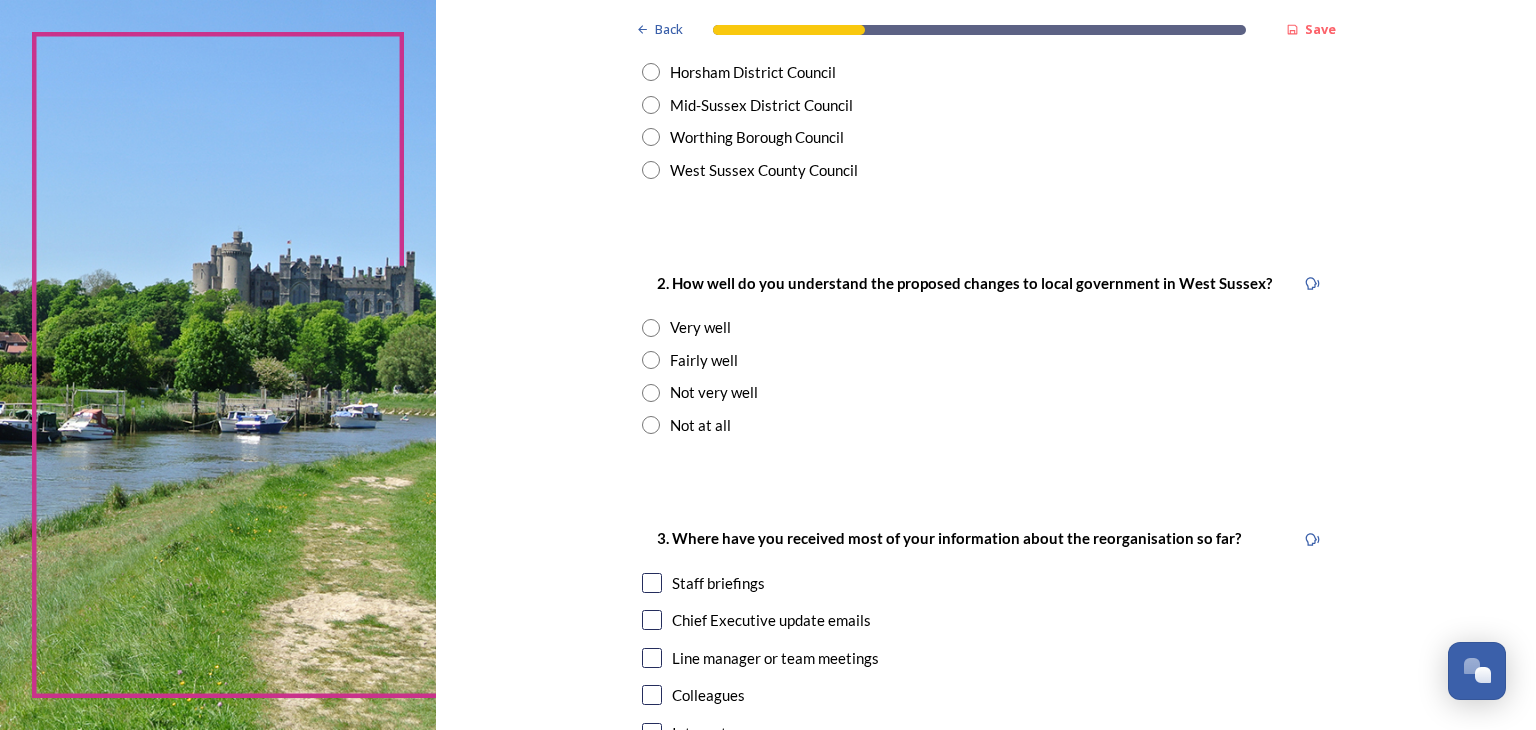 click at bounding box center (651, 328) 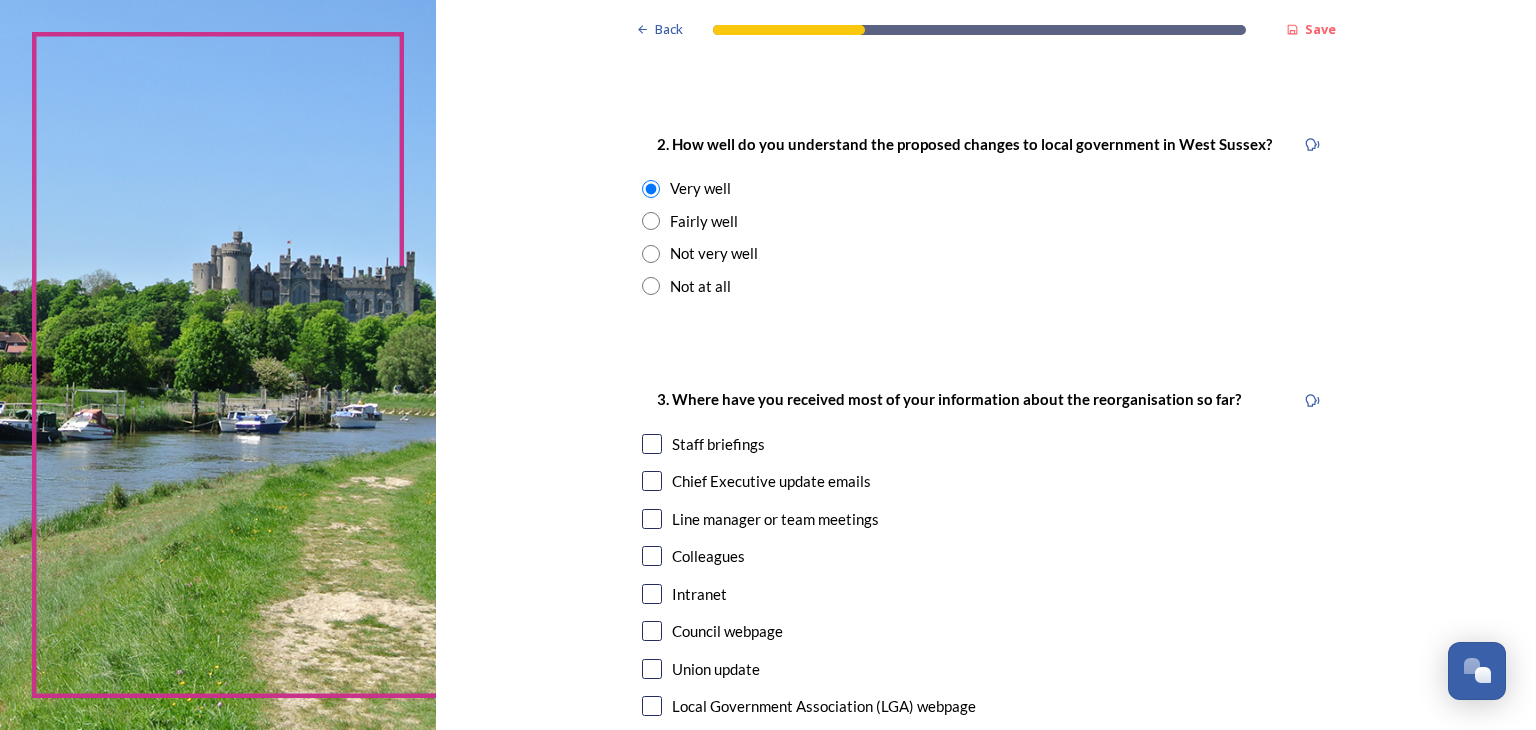 scroll, scrollTop: 738, scrollLeft: 0, axis: vertical 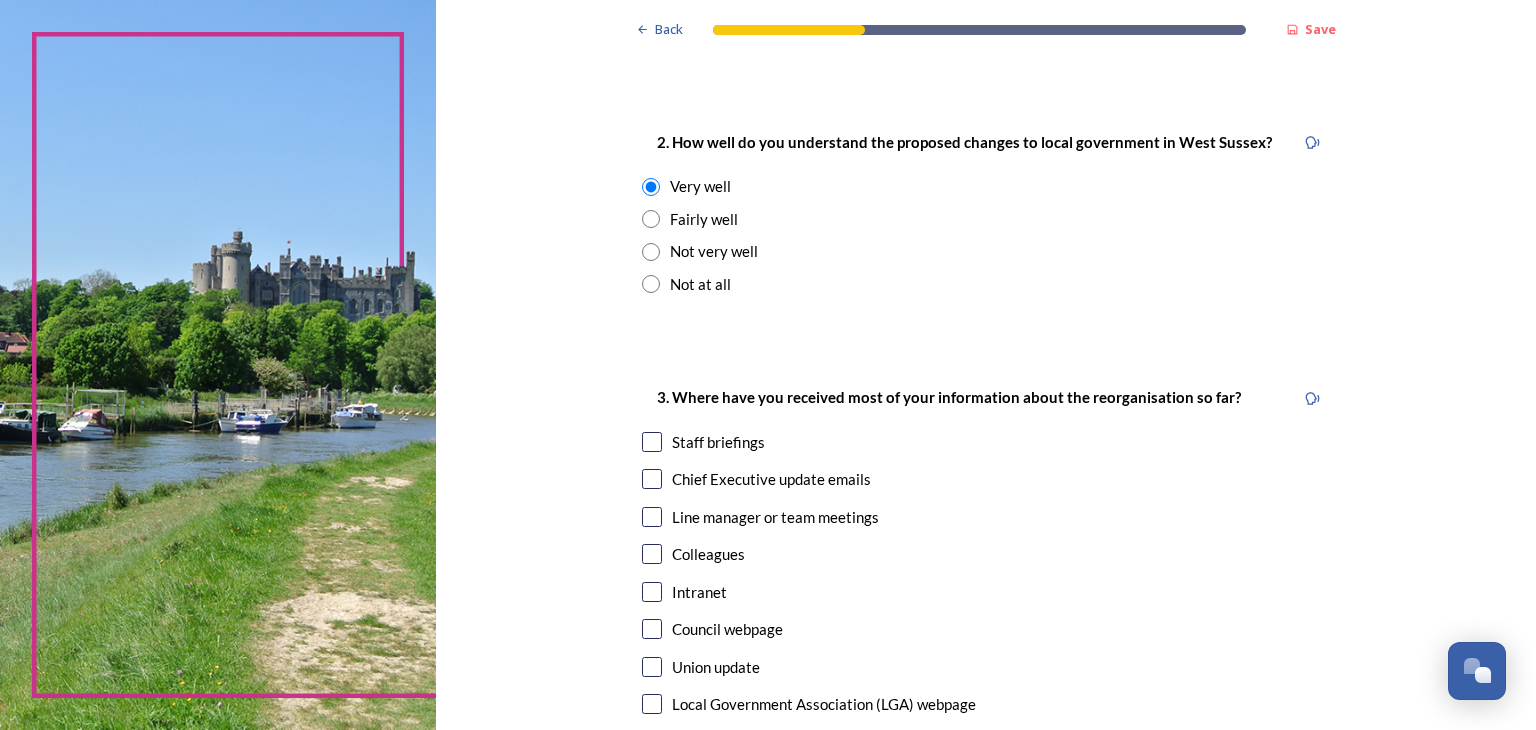 click at bounding box center (652, 442) 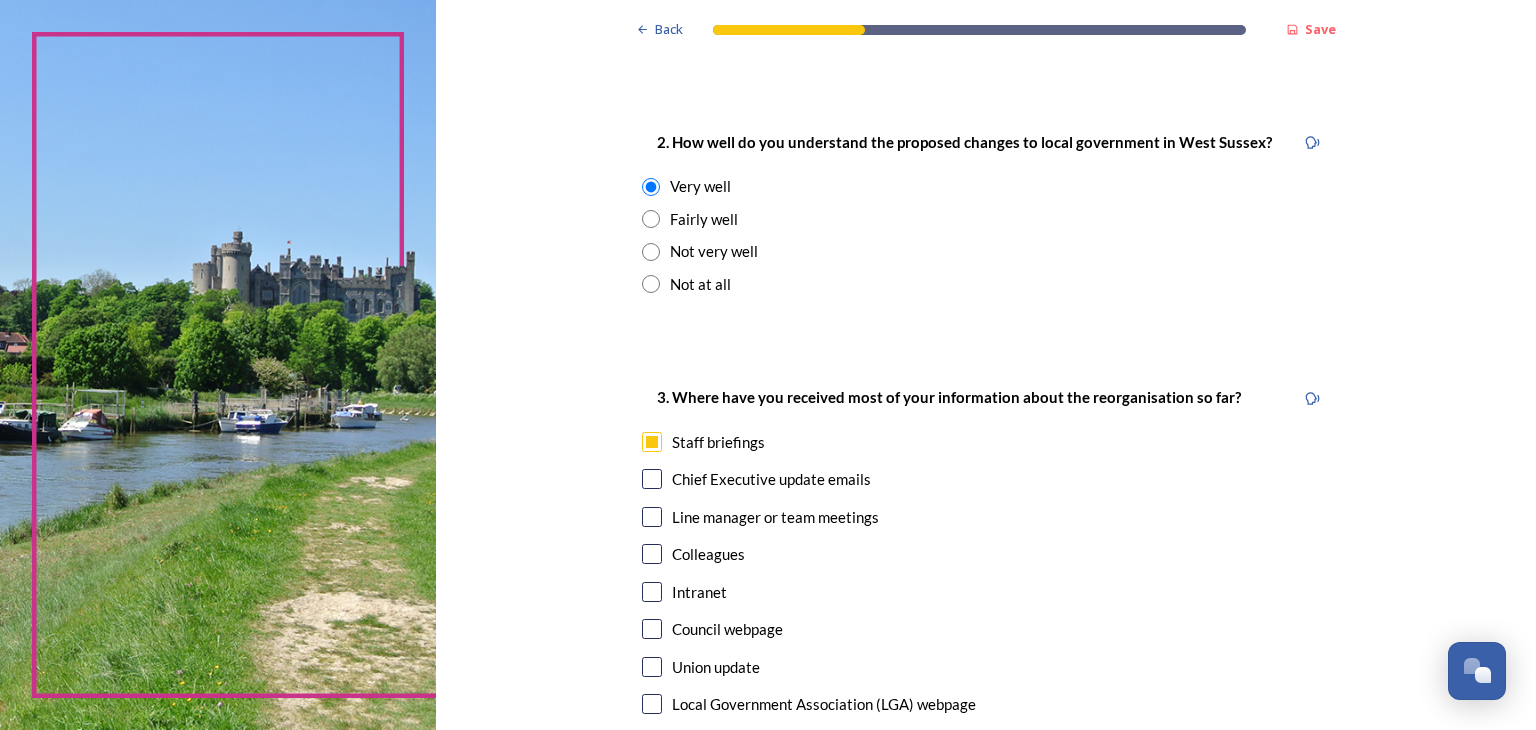 click at bounding box center (652, 479) 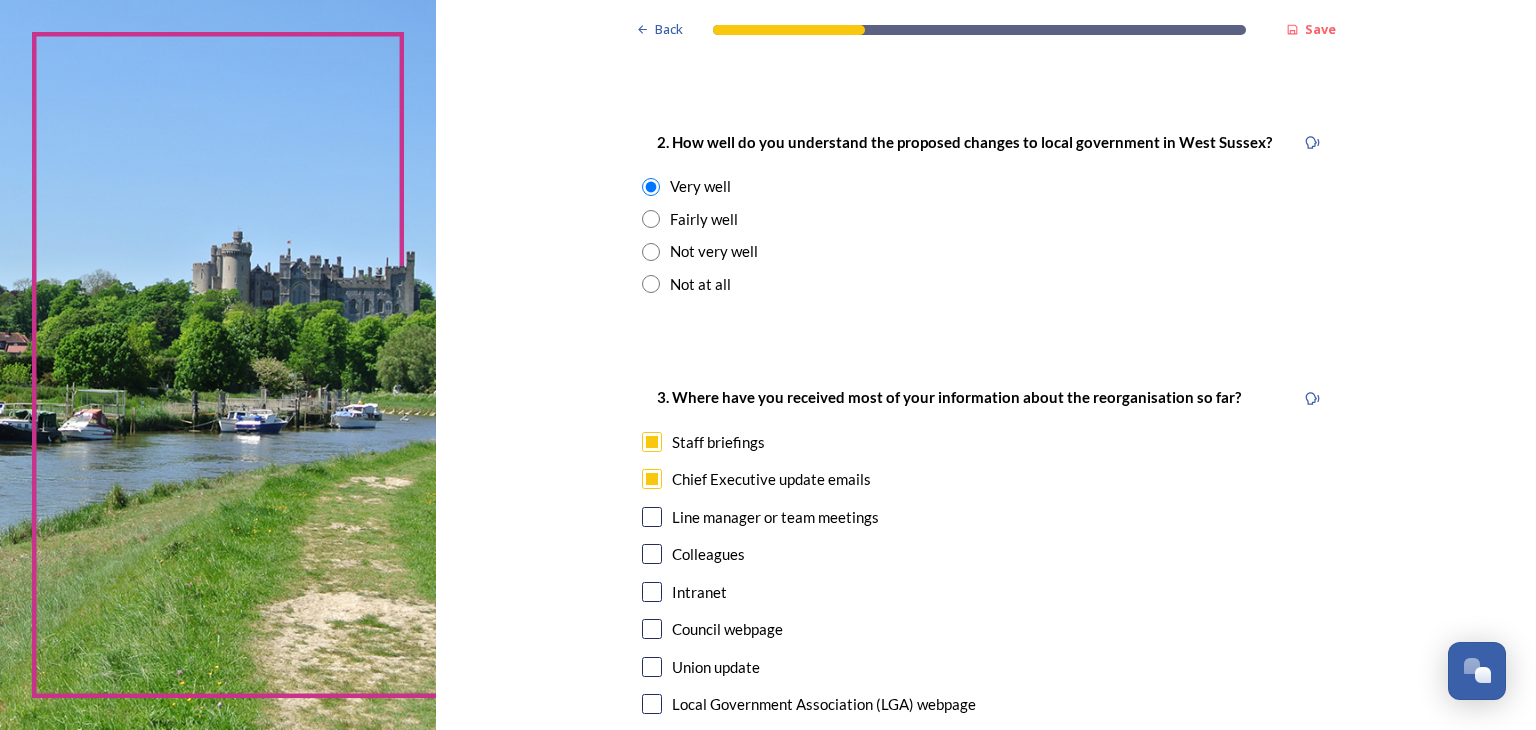 click at bounding box center [652, 517] 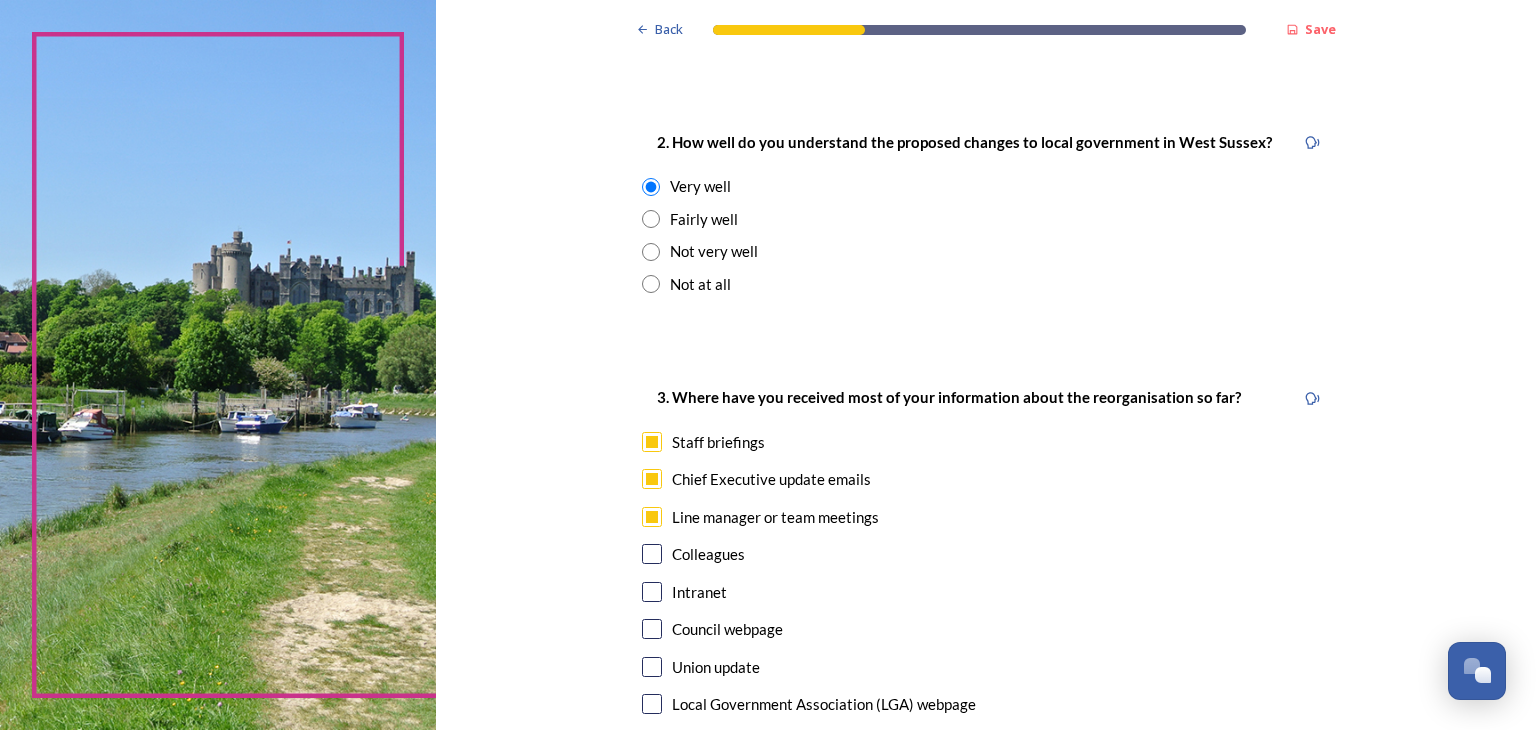 click on "3. Where have you received most of your information about the reorganisation so far? Staff briefings Chief Executive update emails Line manager or team meetings Colleagues Intranet Council webpage Union update Local Government Association (LGA) webpage GOV.UK webpage I haven't received any information Other" at bounding box center (986, 609) 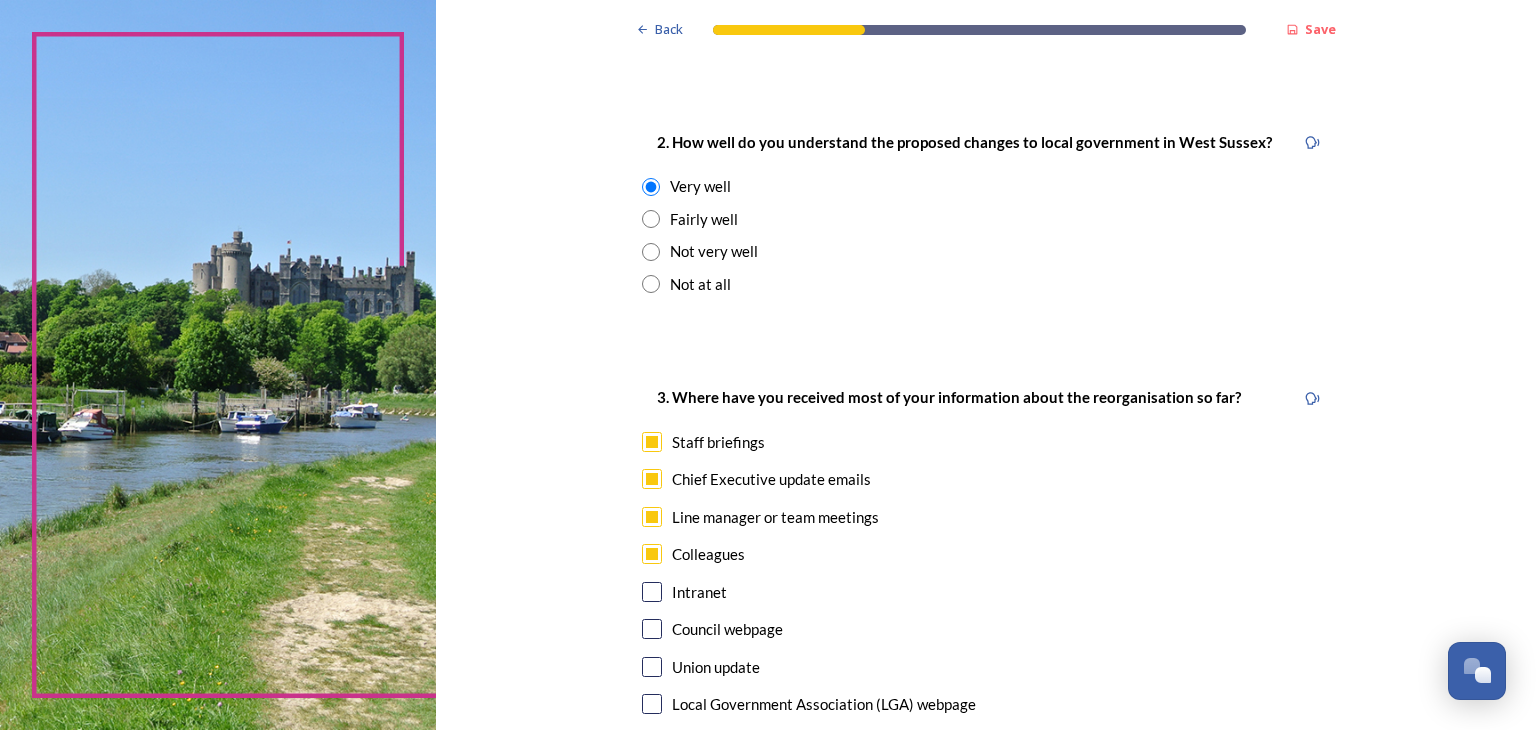 click at bounding box center [652, 592] 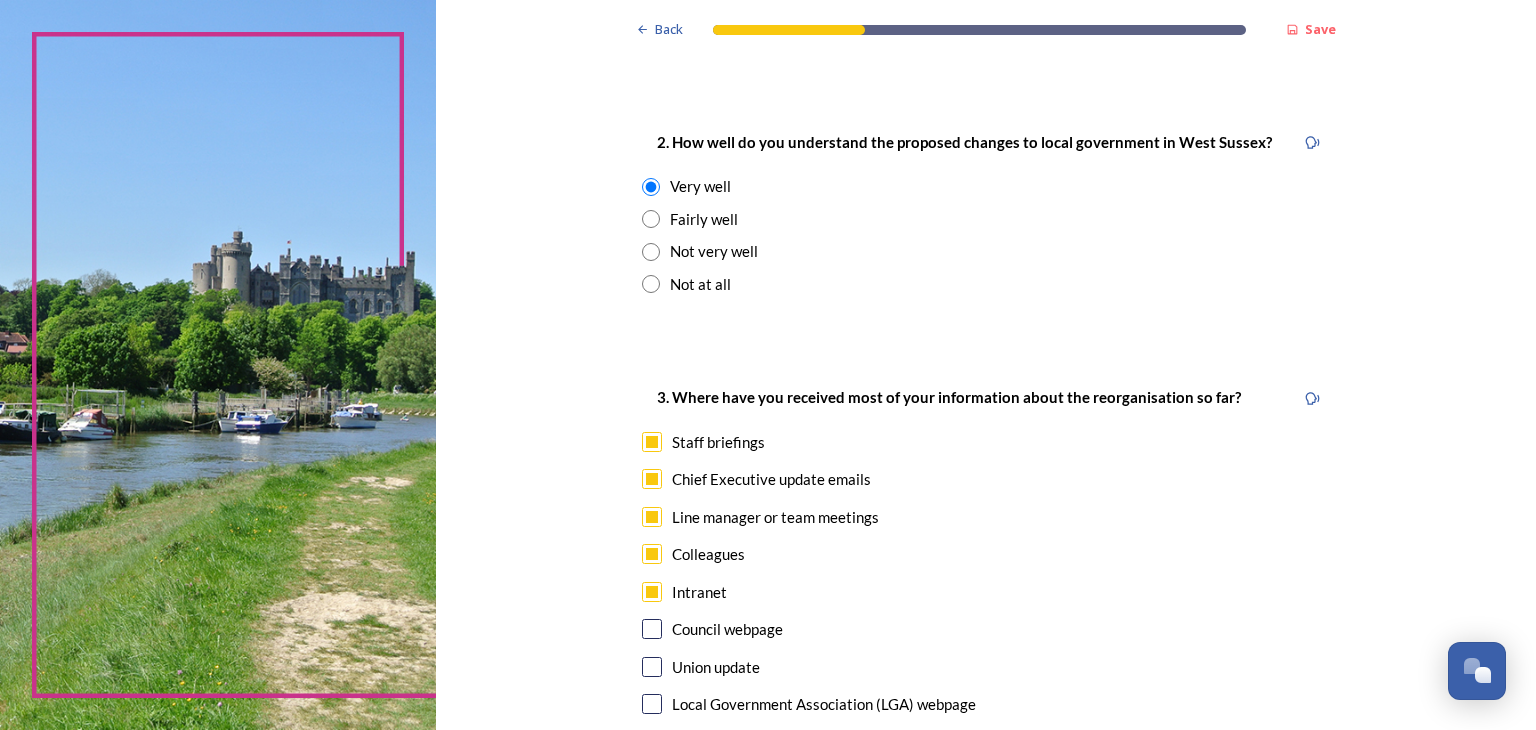 click at bounding box center (652, 629) 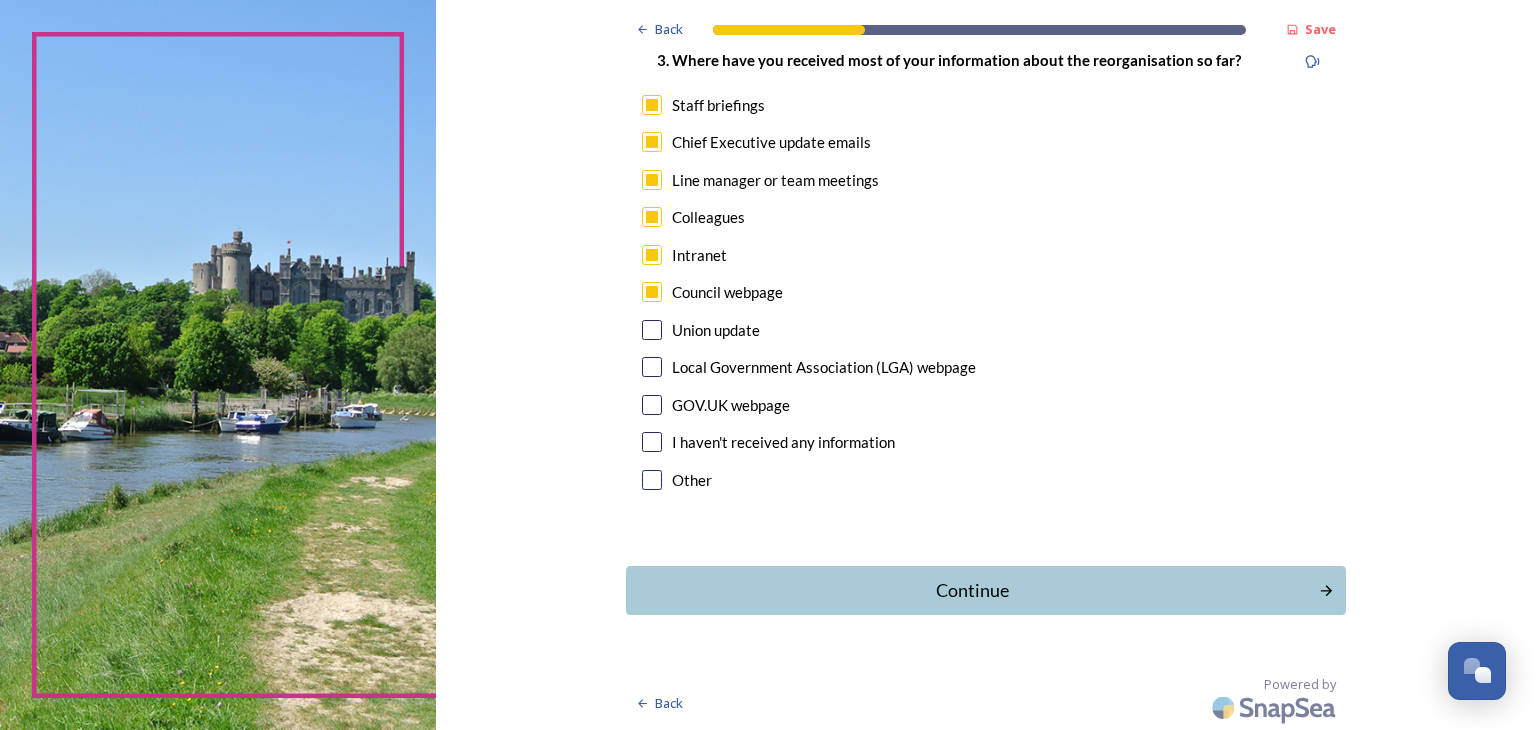 scroll, scrollTop: 1076, scrollLeft: 0, axis: vertical 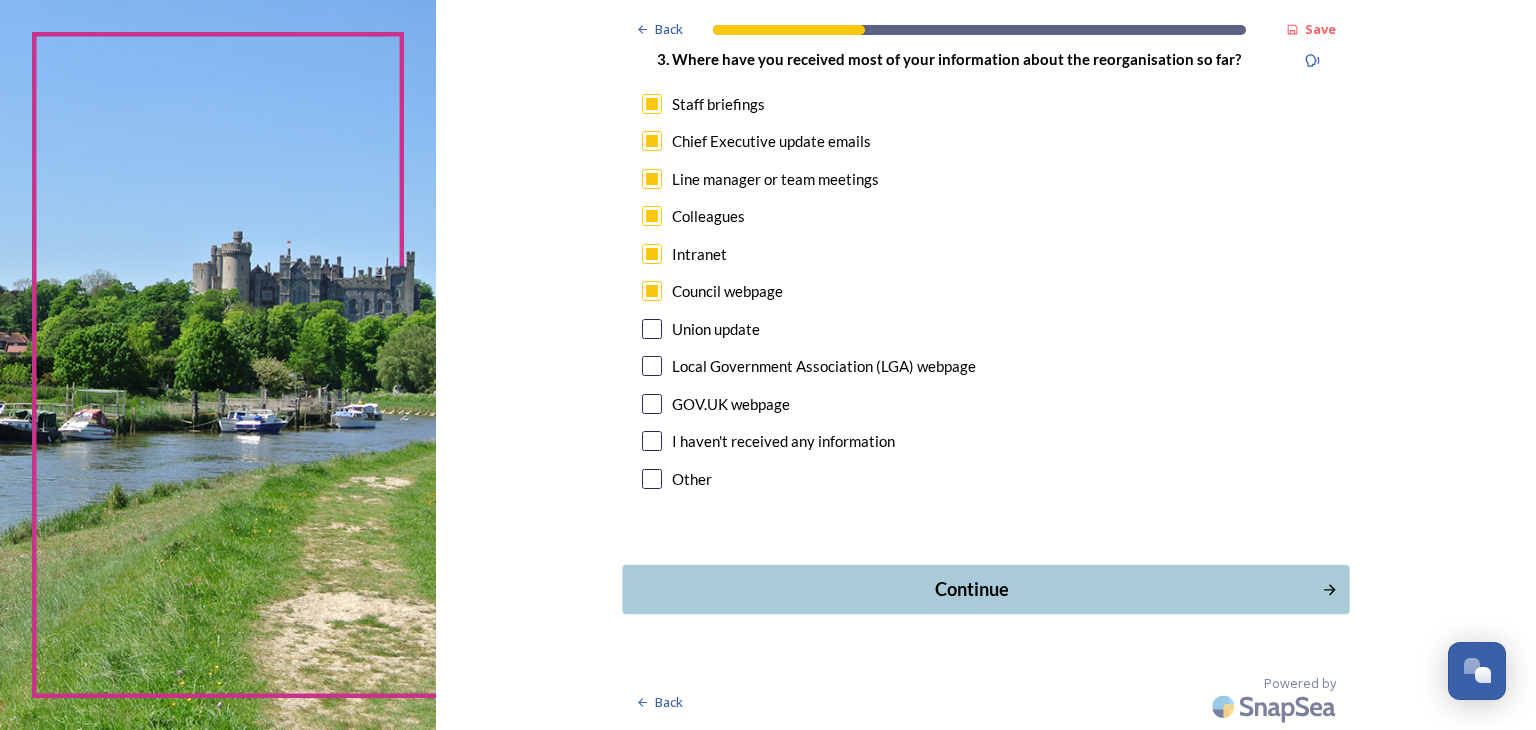 click on "Continue" at bounding box center (972, 589) 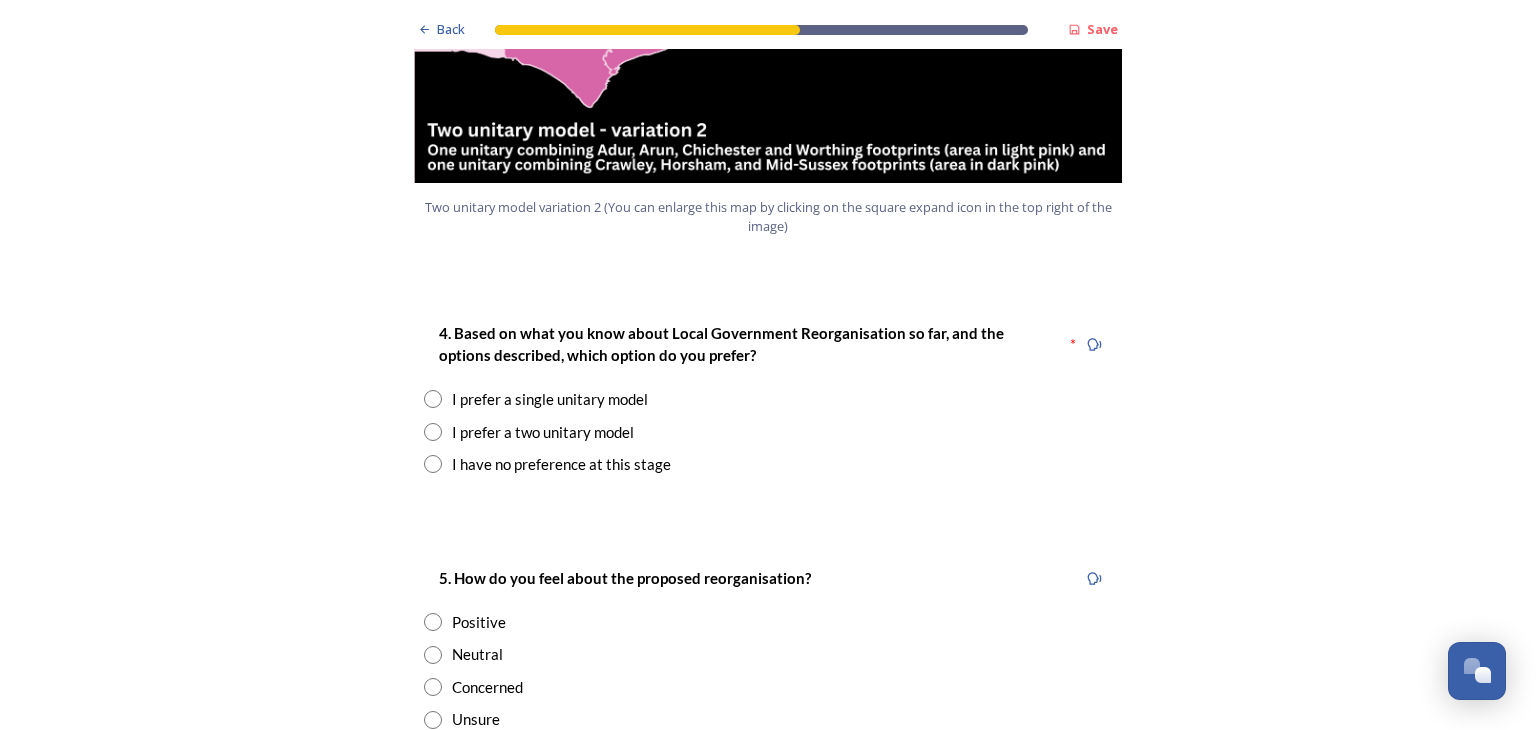 scroll, scrollTop: 2418, scrollLeft: 0, axis: vertical 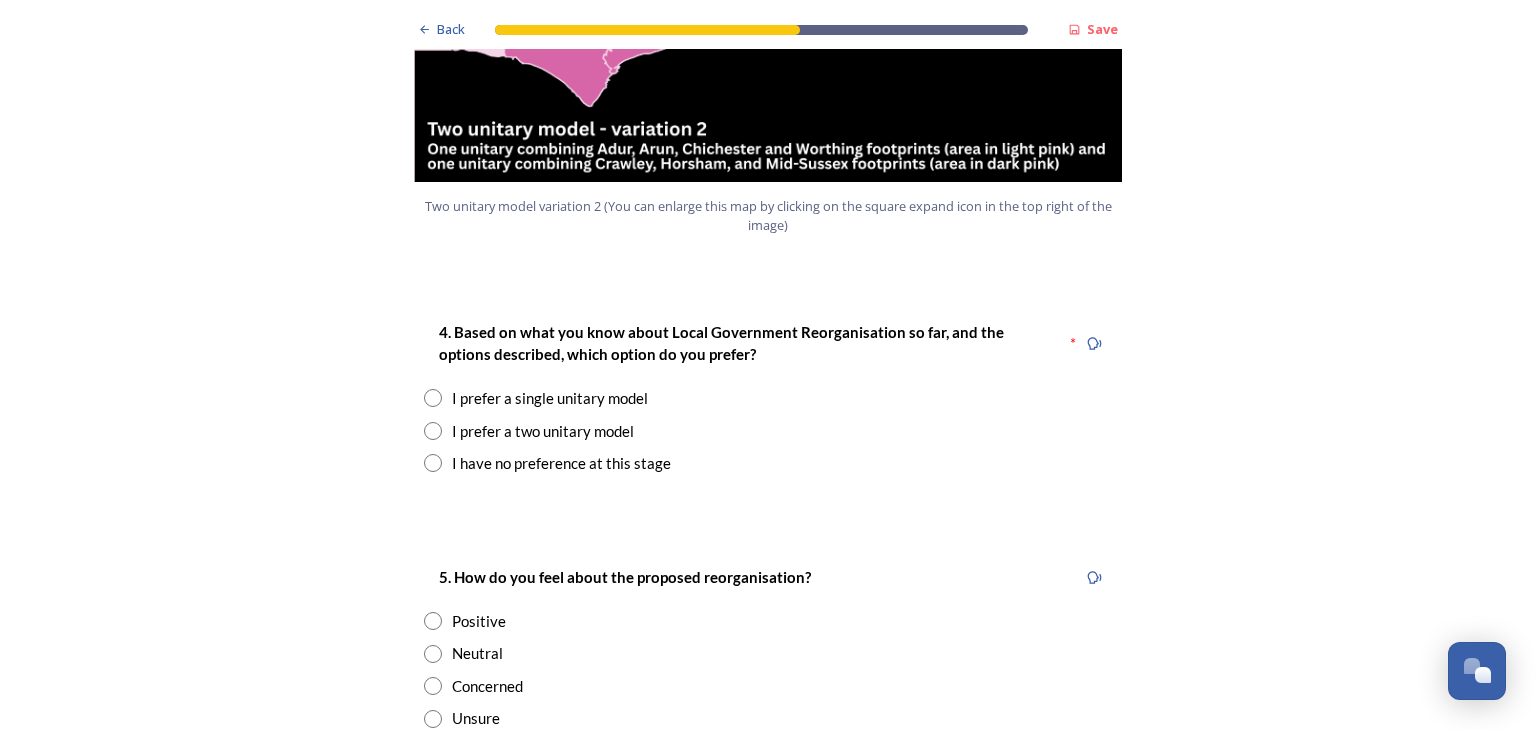 click on "I prefer a two unitary model" at bounding box center (543, 431) 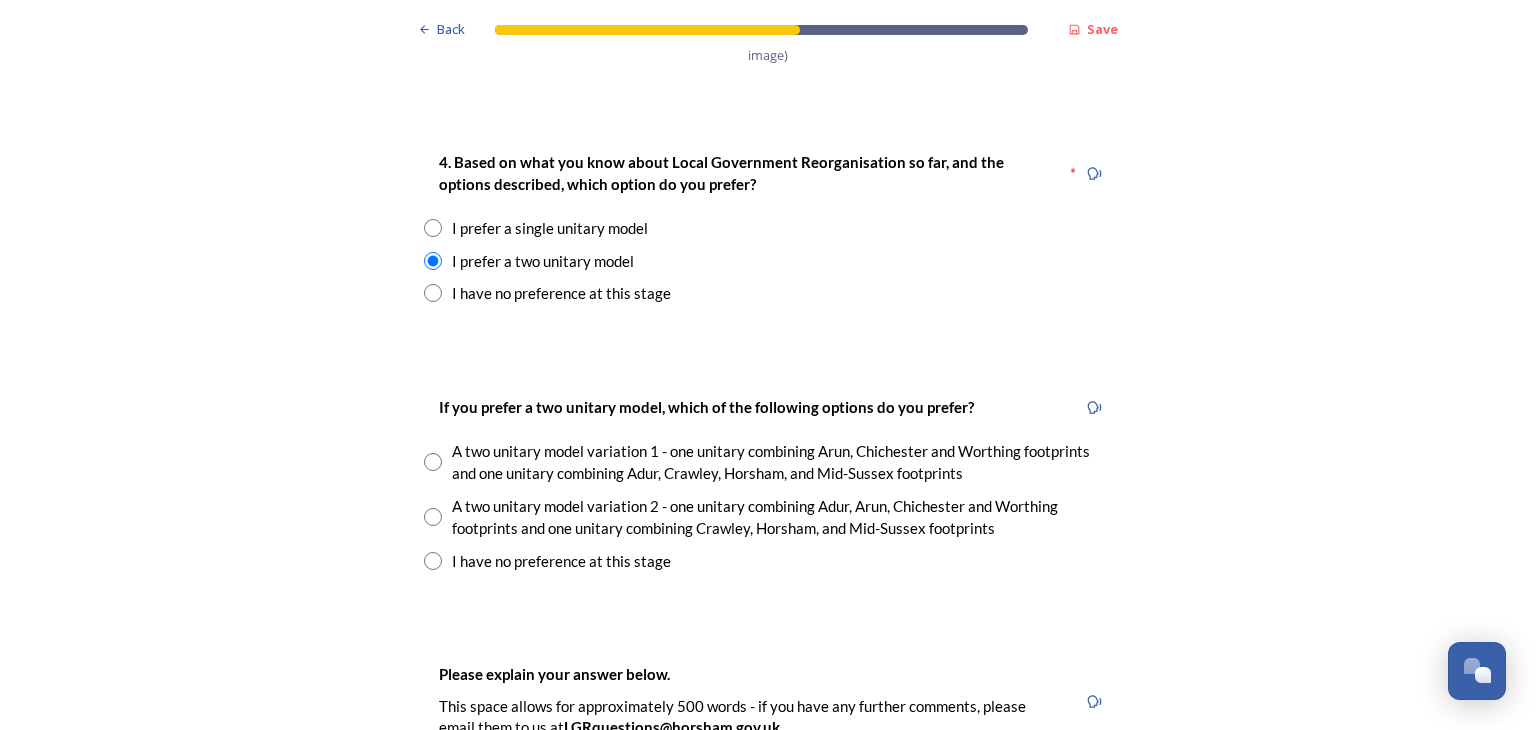 scroll, scrollTop: 2588, scrollLeft: 0, axis: vertical 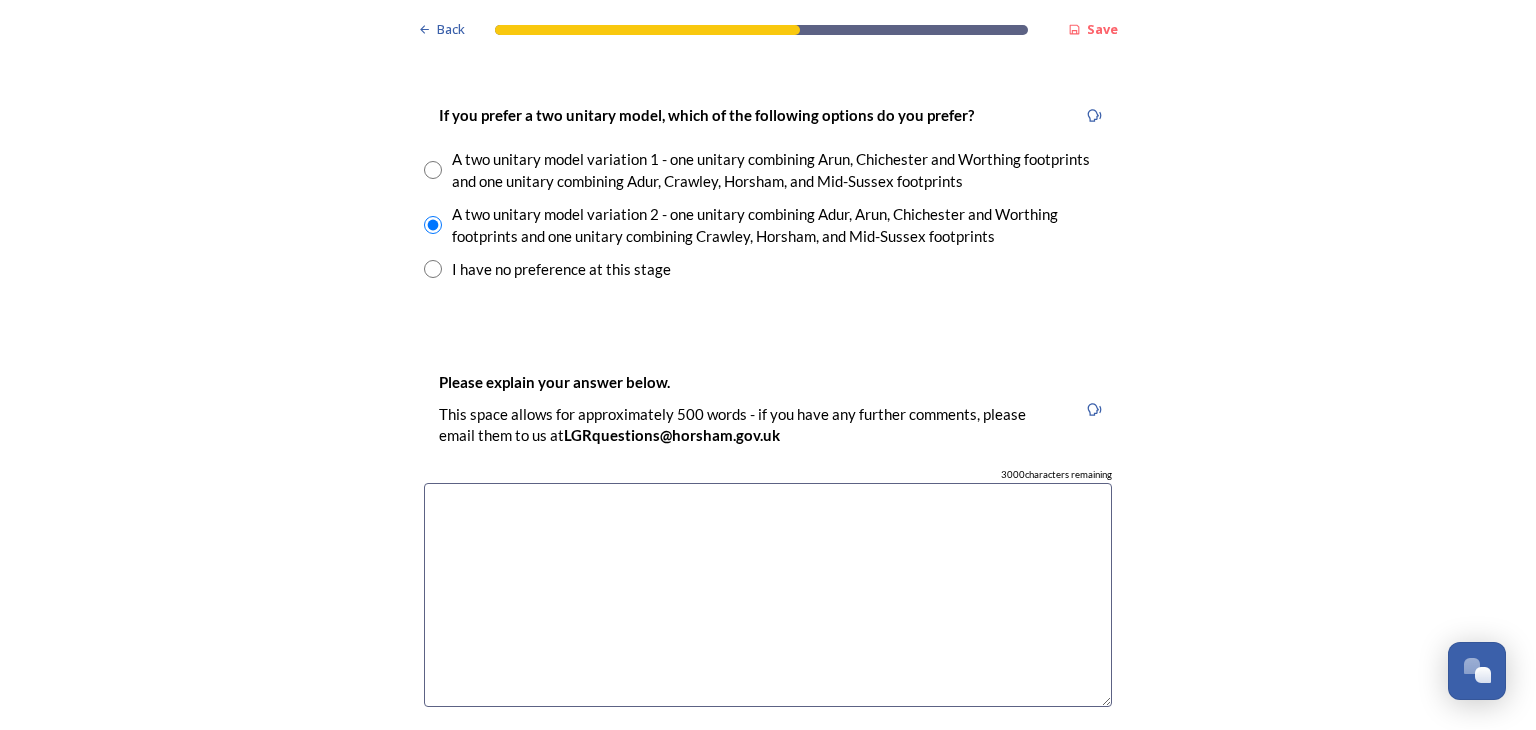 click at bounding box center [768, 595] 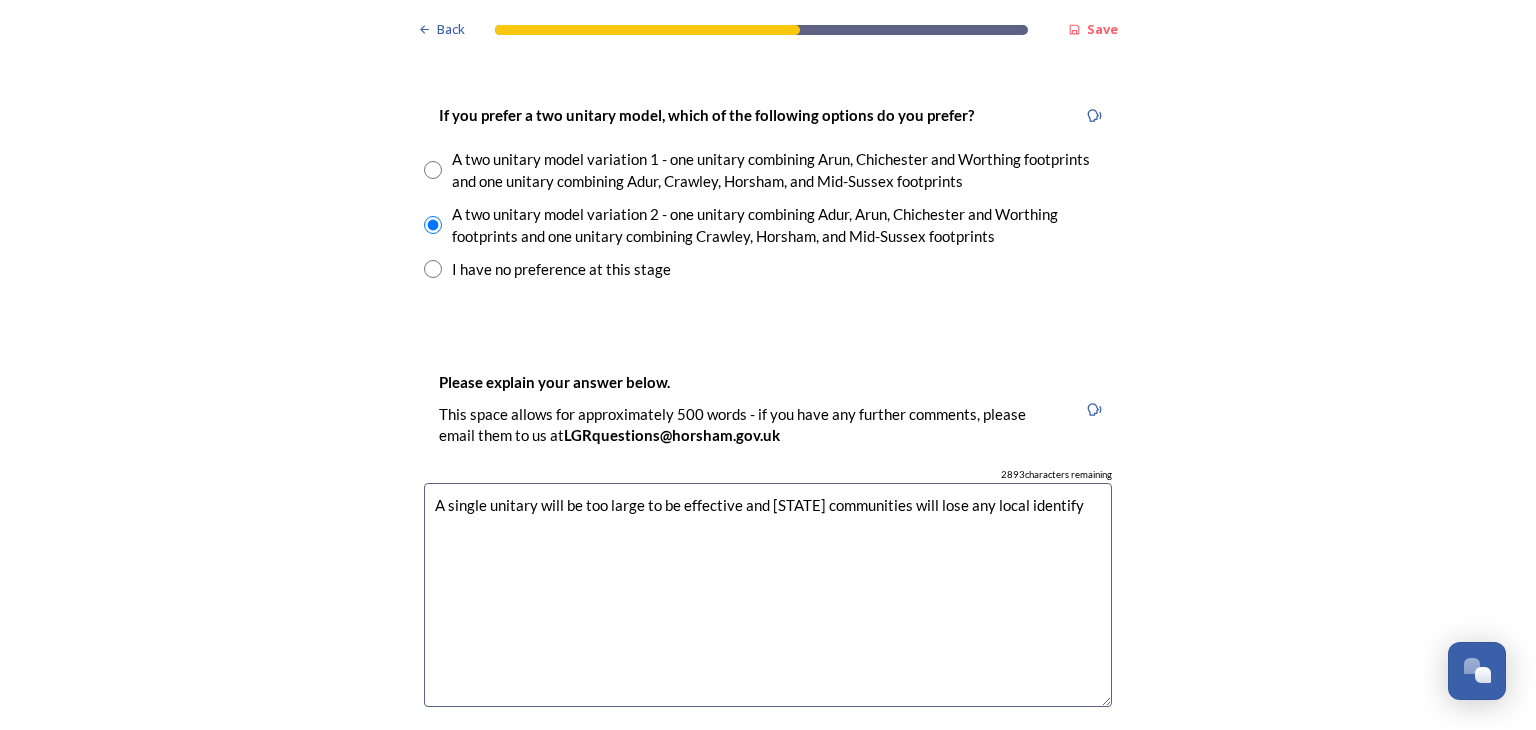 click on "A single unitary will be too large to be effective and [STATE] communities will lose any local identify" at bounding box center [768, 595] 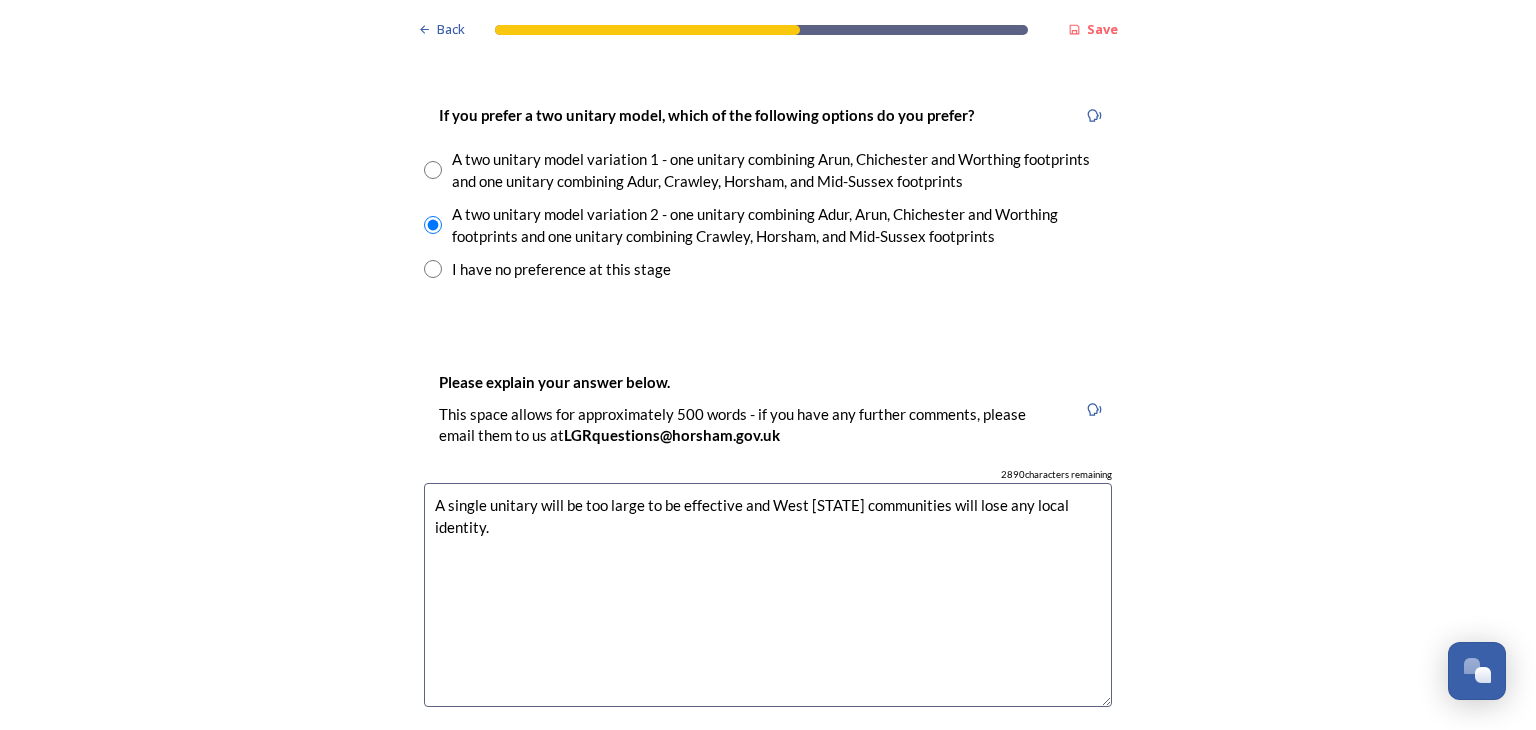 click on "A single unitary will be too large to be effective and West [STATE] communities will lose any local identity." at bounding box center (768, 595) 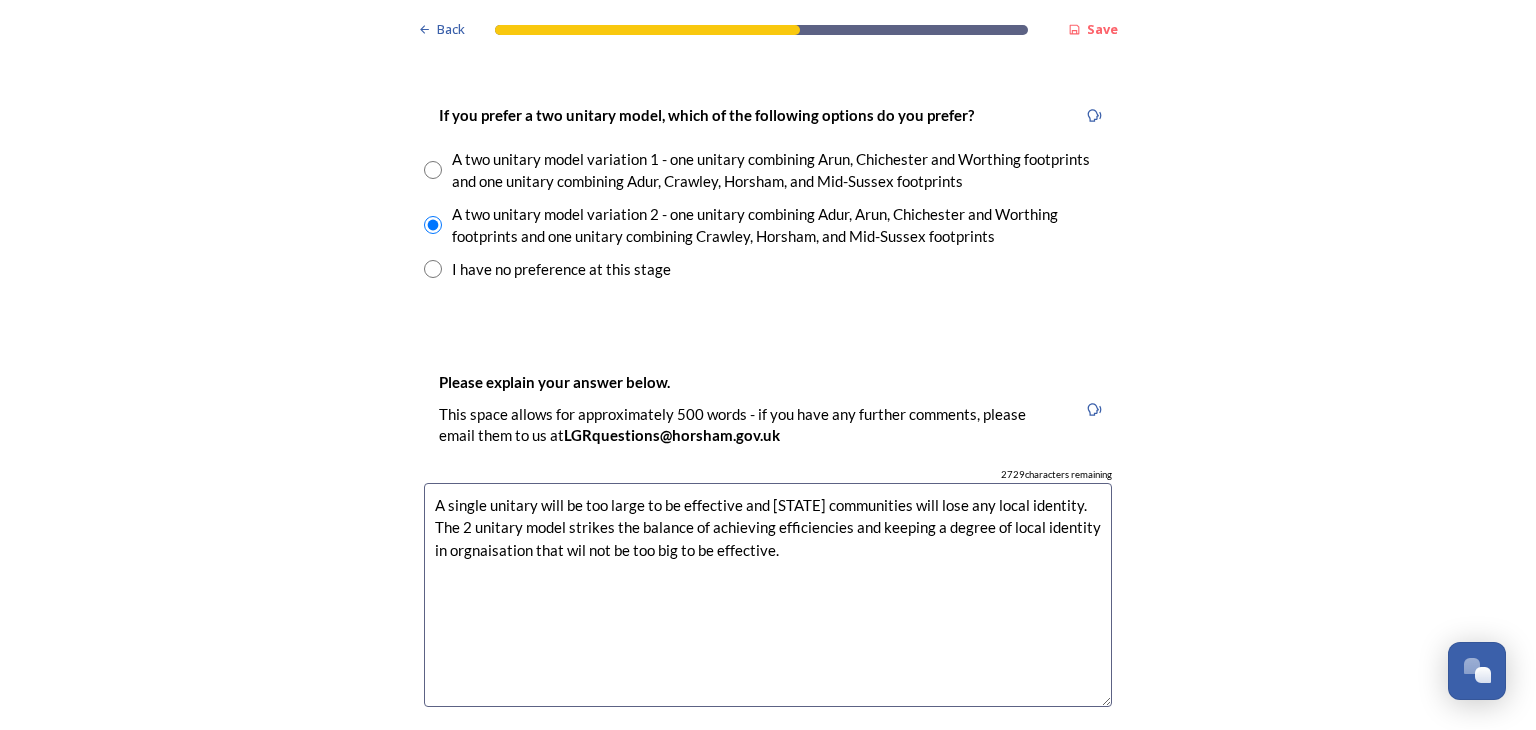 click on "A single unitary will be too large to be effective and [STATE] communities will lose any local identity. The 2 unitary model strikes the balance of achieving efficiencies and keeping a degree of local identity in orgnaisation that wil not be too big to be effective." at bounding box center (768, 595) 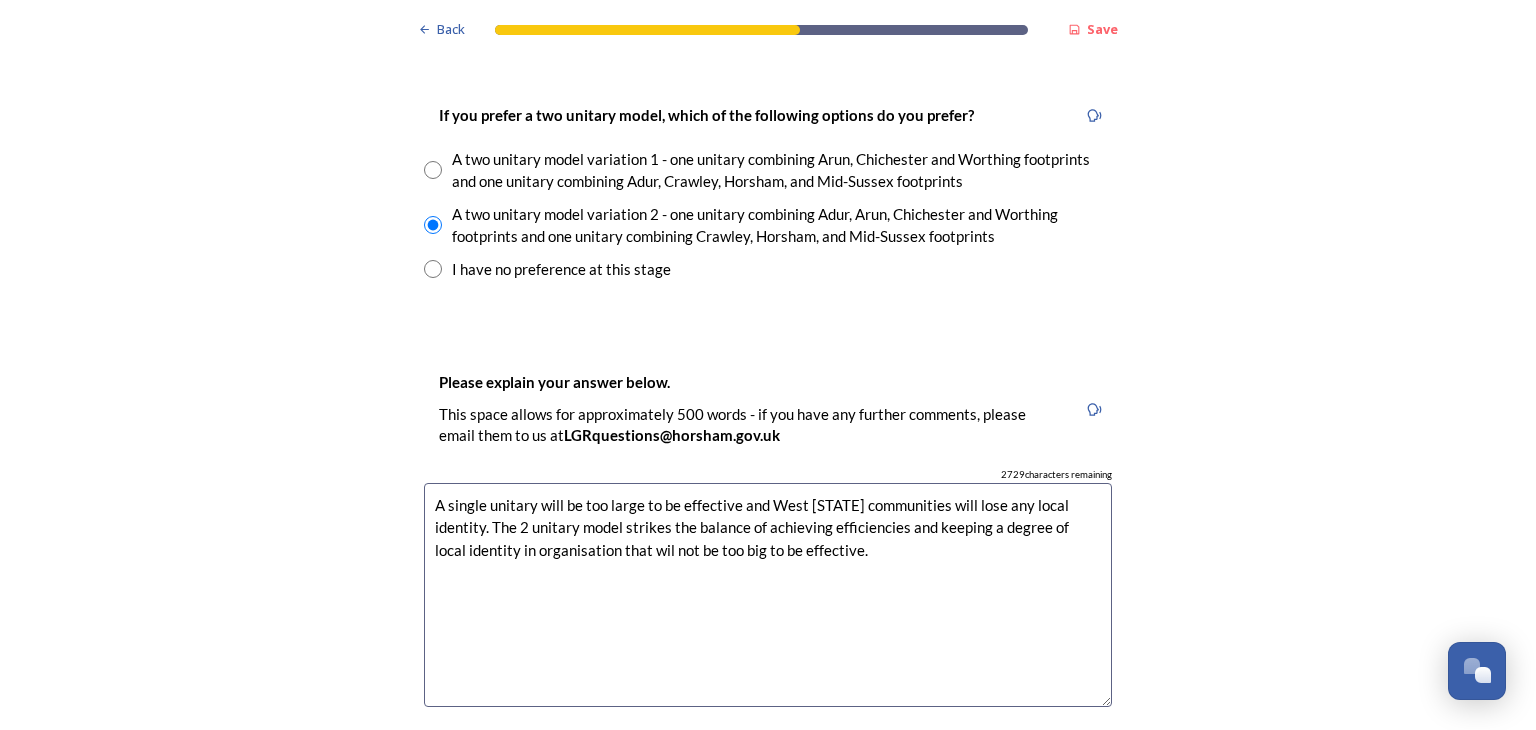 click on "A single unitary will be too large to be effective and West [STATE] communities will lose any local identity. The 2 unitary model strikes the balance of achieving efficiencies and keeping a degree of local identity in organisation that wil not be too big to be effective." at bounding box center [768, 595] 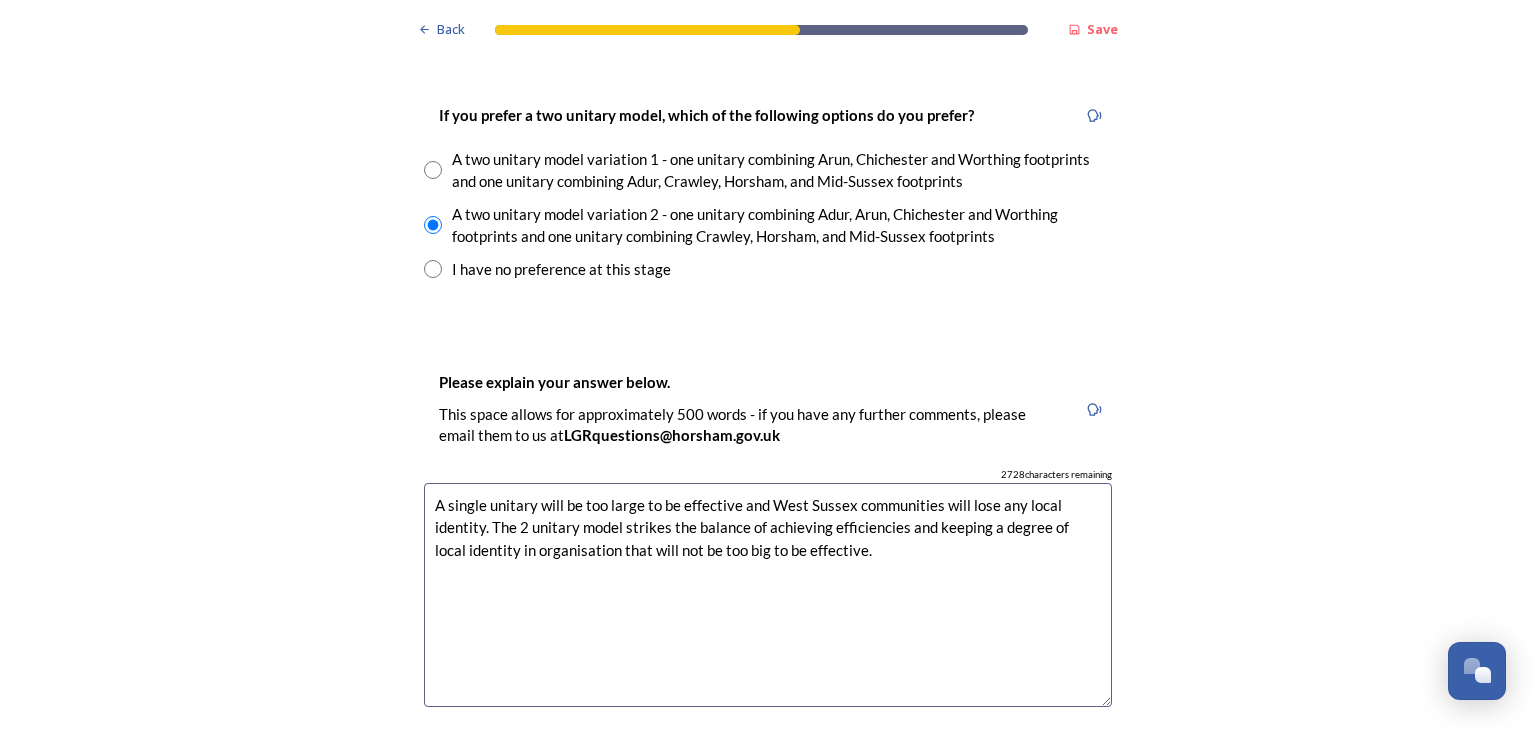 click on "A single unitary will be too large to be effective and West Sussex communities will lose any local identity. The 2 unitary model strikes the balance of achieving efficiencies and keeping a degree of local identity in organisation that will not be too big to be effective." at bounding box center (768, 595) 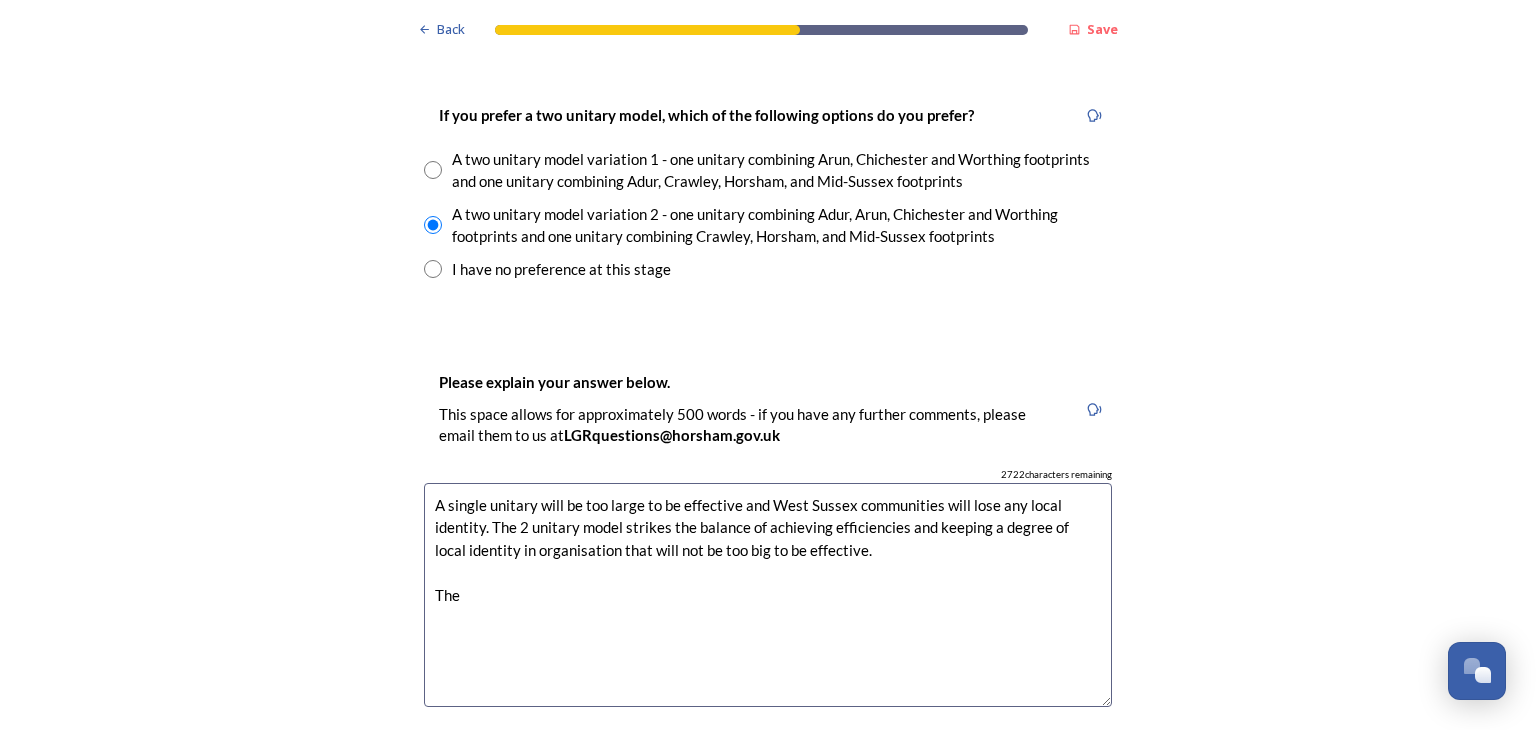 type on "A single unitary will be too large to be effective and West Sussex communities will lose any local identity. The 2 unitary model strikes the balance of achieving efficiencies and keeping a degree of local identity in organisation that will not be too big to be effective.
The" 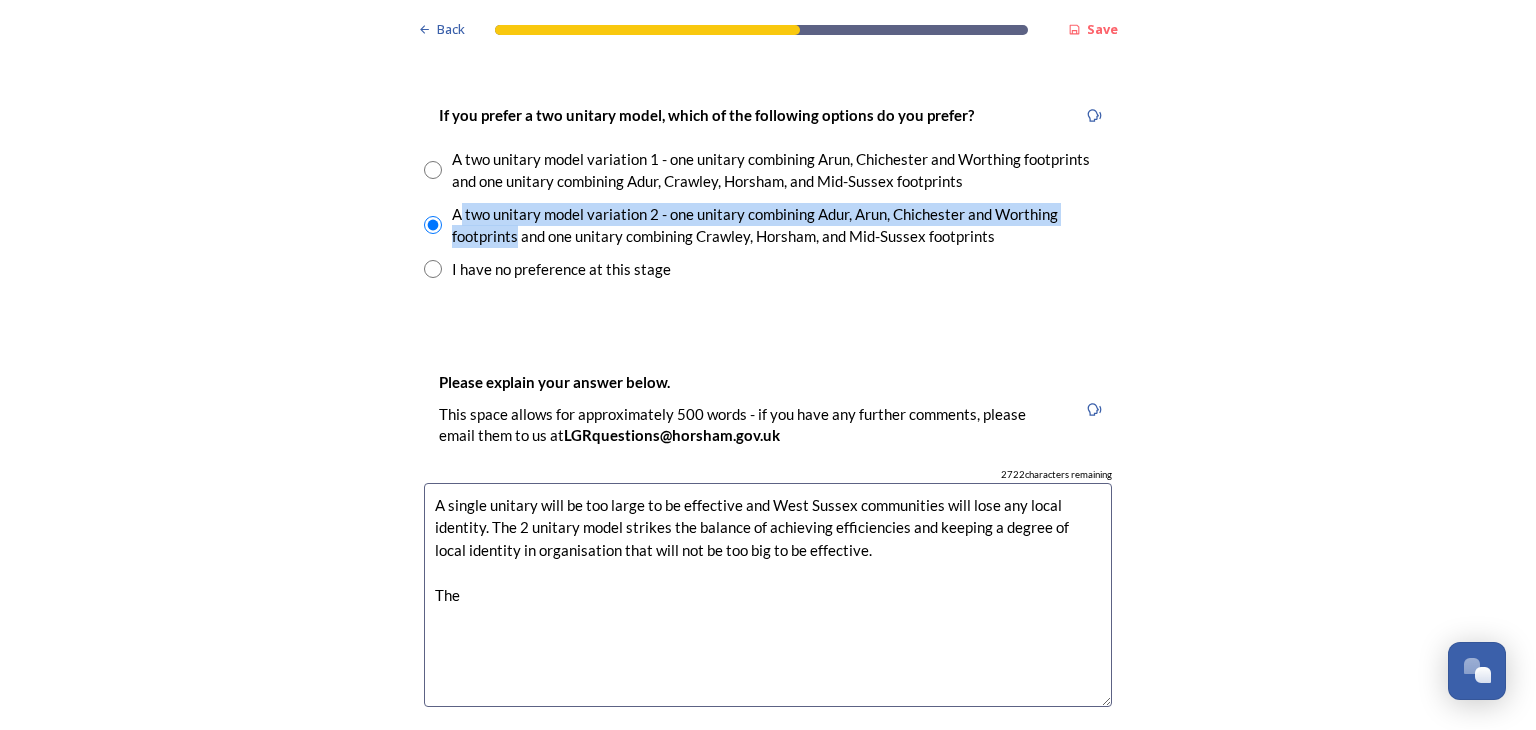 drag, startPoint x: 457, startPoint y: 214, endPoint x: 518, endPoint y: 239, distance: 65.9242 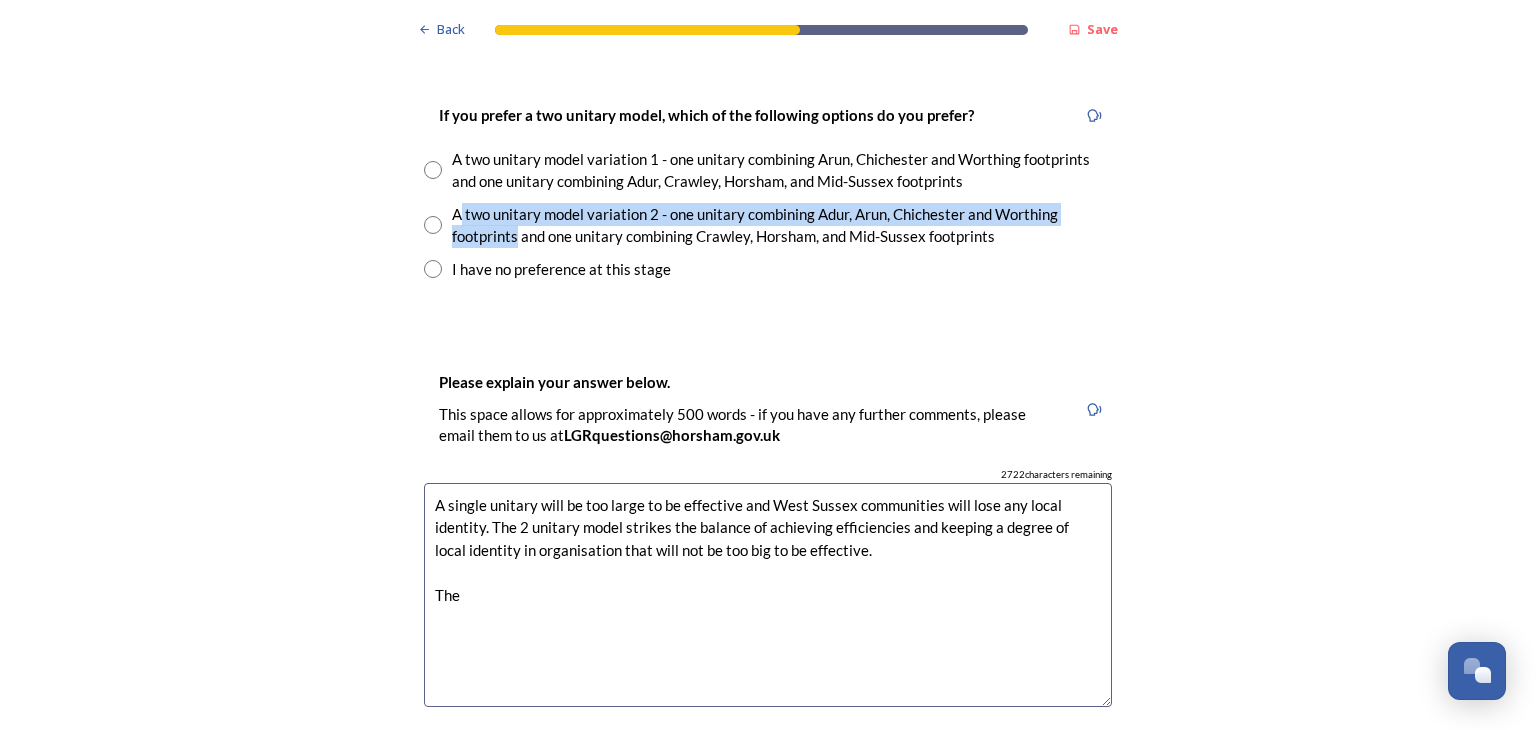 click on "A two unitary model variation 2 - one unitary combining Adur, Arun, Chichester and Worthing footprints and one unitary combining Crawley, Horsham, and Mid-Sussex footprints" at bounding box center [782, 225] 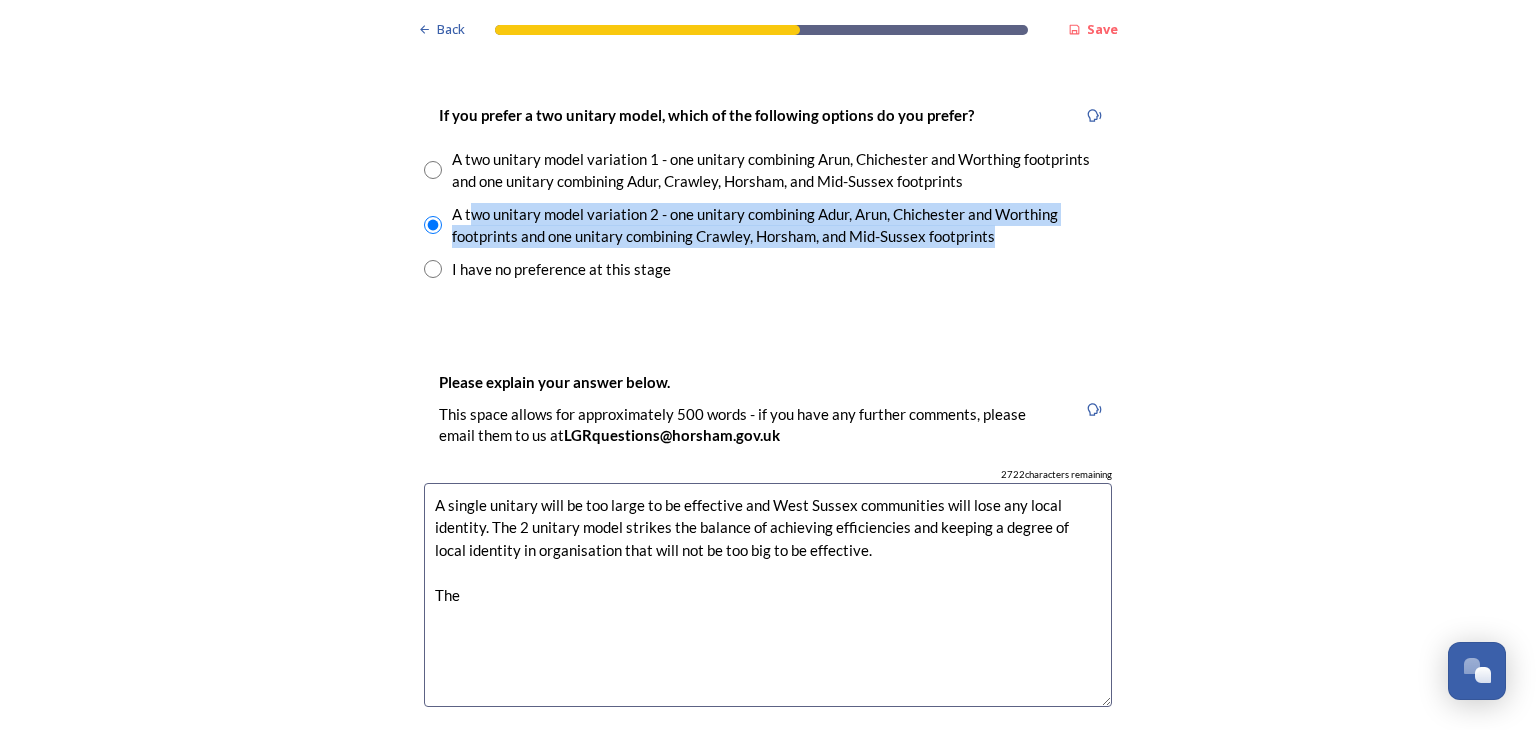 drag, startPoint x: 468, startPoint y: 211, endPoint x: 995, endPoint y: 245, distance: 528.09564 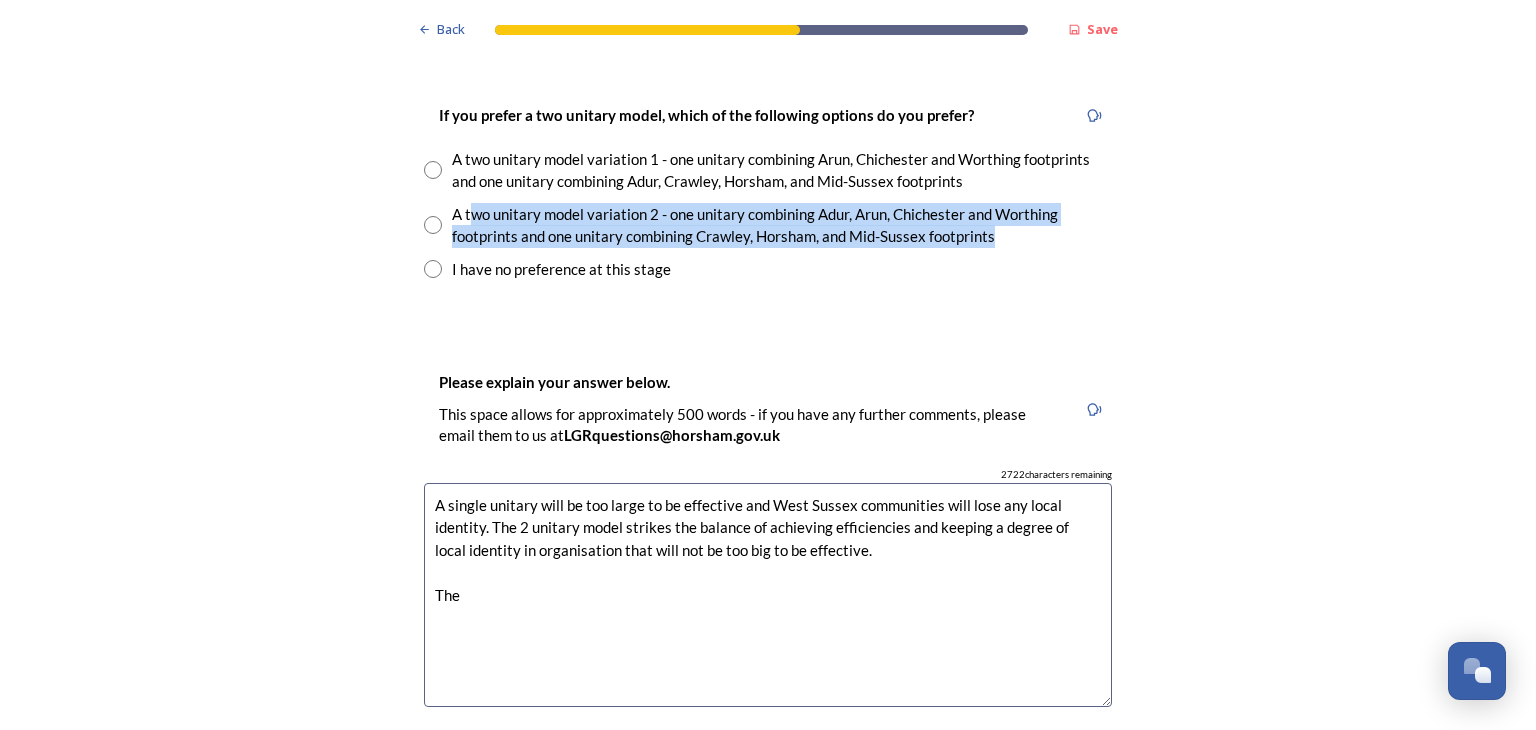 copy on "wo unitary model variation 2 - one unitary combining [PLACE], [PLACE], [PLACE] and [PLACE] footprints and one unitary combining [PLACE], [PLACE], and [PLACE] footprints" 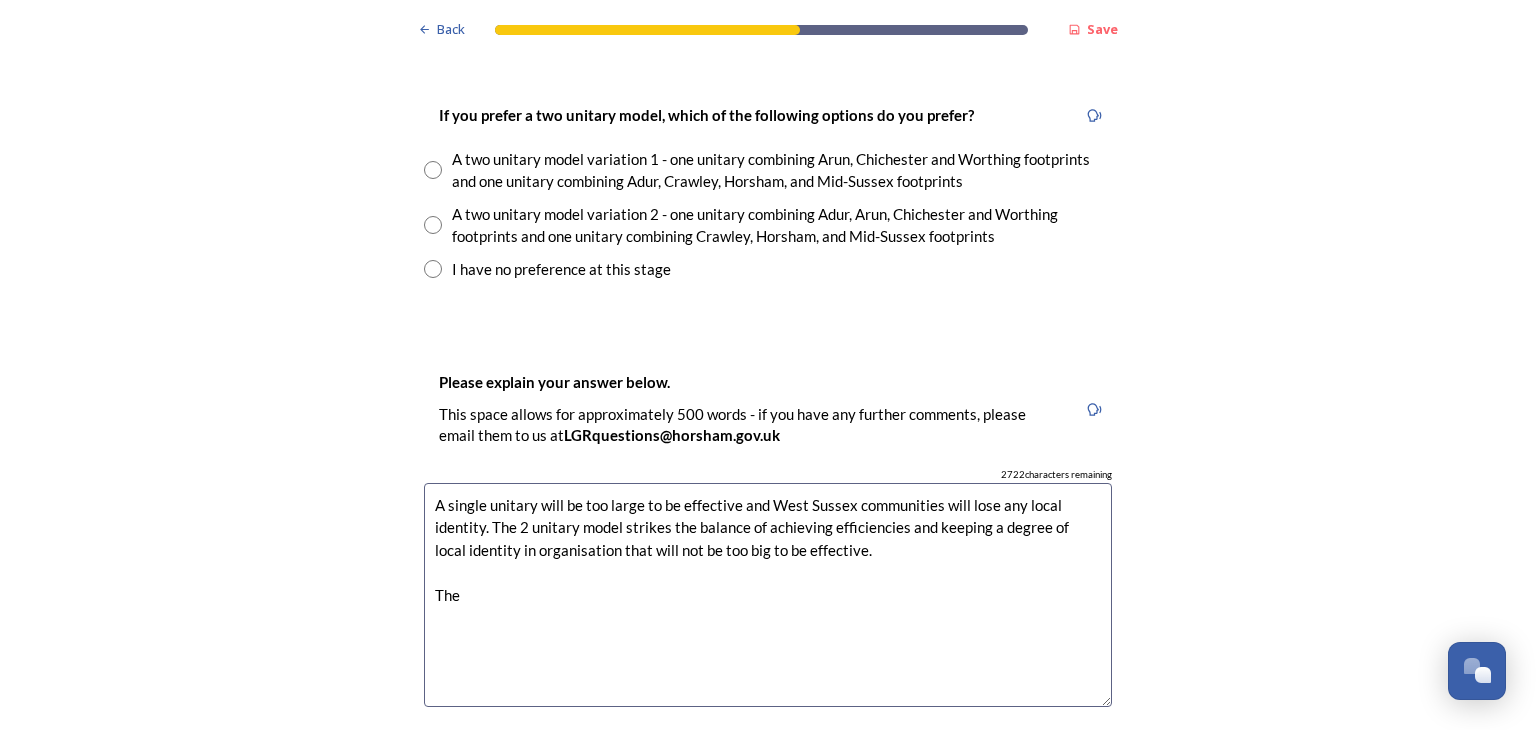 paste on "wo unitary model variation 2 - one unitary combining [PLACE], [PLACE], [PLACE] and [PLACE] footprints and one unitary combining [PLACE], [PLACE], and [PLACE] footprints" 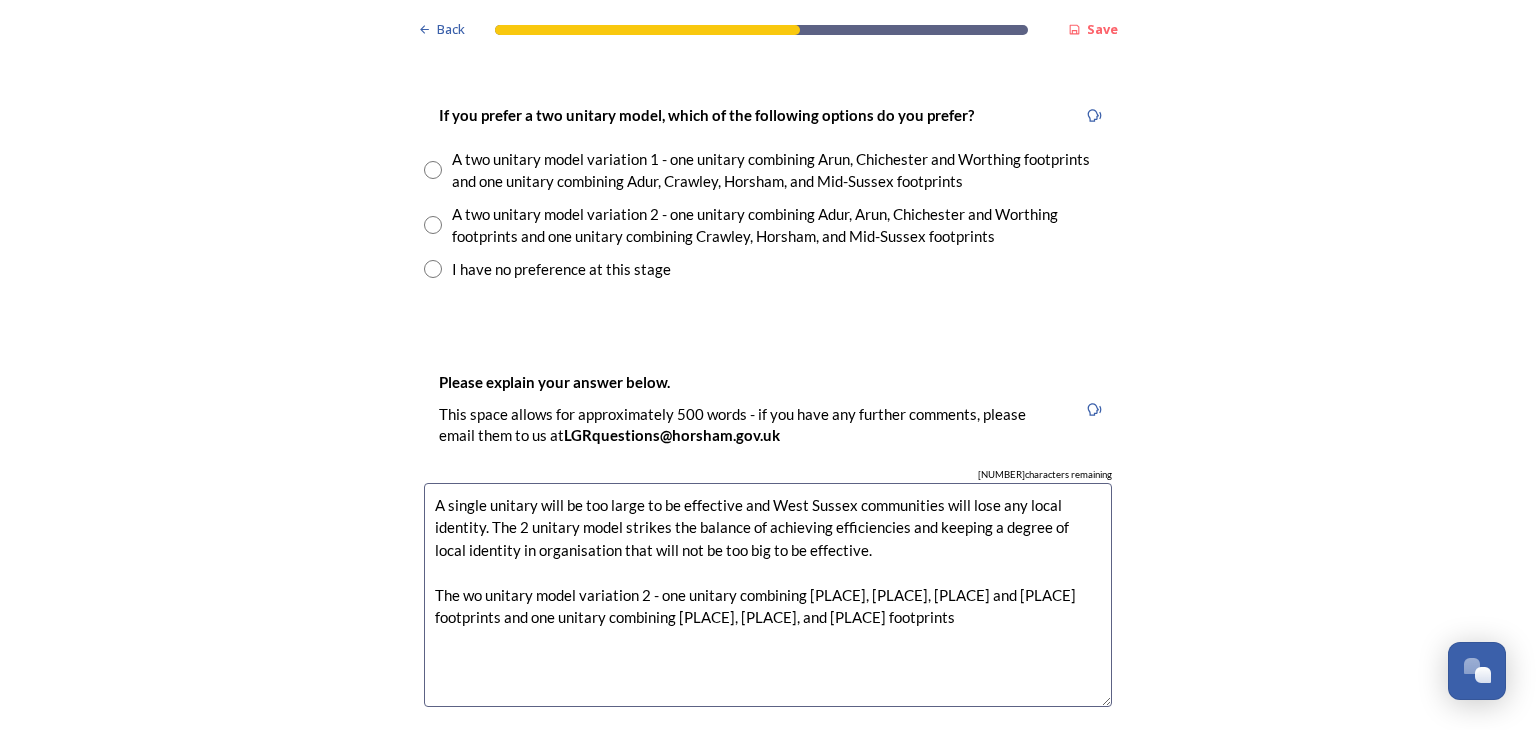 click on "A single unitary will be too large to be effective and West Sussex communities will lose any local identity. The 2 unitary model strikes the balance of achieving efficiencies and keeping a degree of local identity in organisation that will not be too big to be effective.
The wo unitary model variation 2 - one unitary combining [PLACE], [PLACE], [PLACE] and [PLACE] footprints and one unitary combining [PLACE], [PLACE], and [PLACE] footprints" at bounding box center [768, 595] 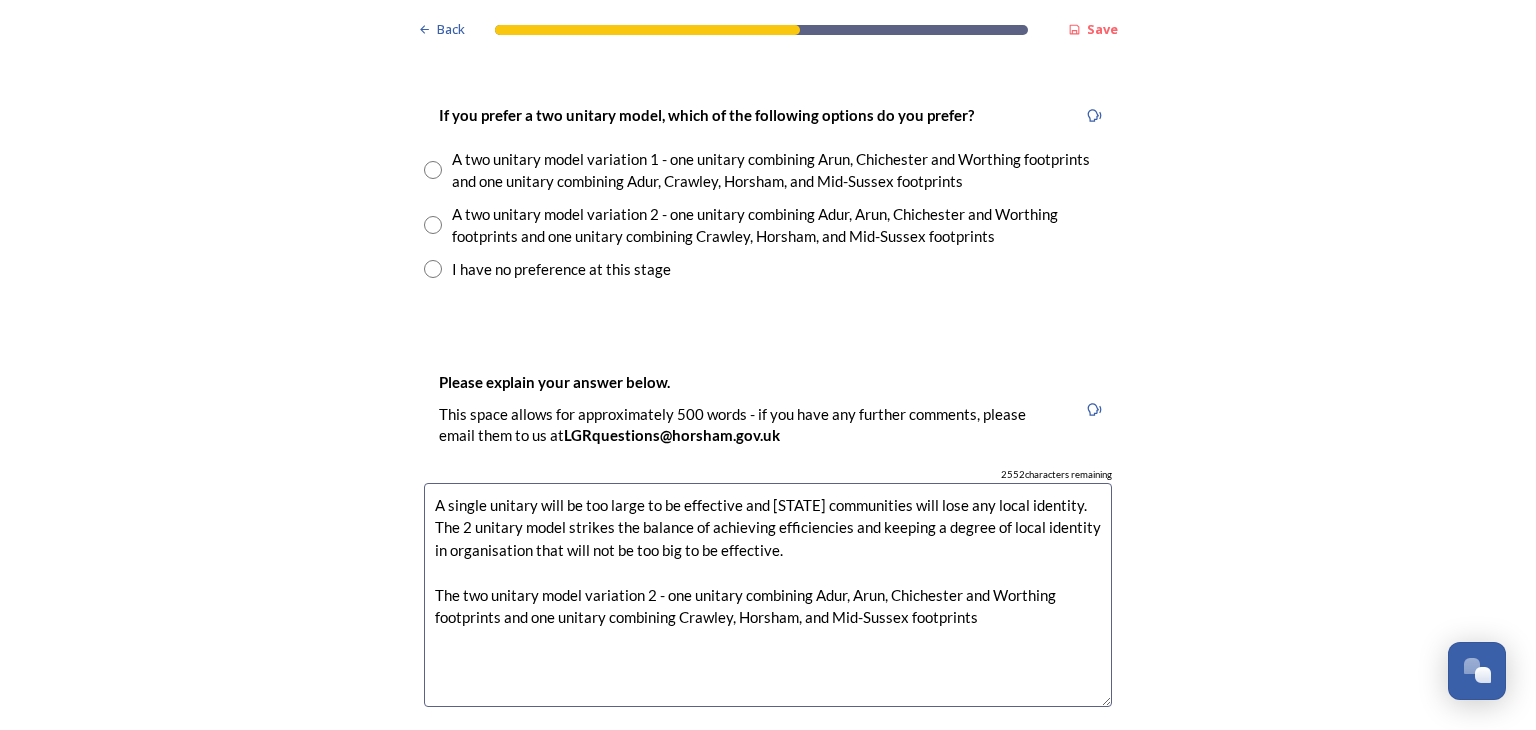 click on "A single unitary will be too large to be effective and [STATE] communities will lose any local identity. The 2 unitary model strikes the balance of achieving efficiencies and keeping a degree of local identity in organisation that will not be too big to be effective.
The two unitary model variation 2 - one unitary combining Adur, Arun, Chichester and Worthing footprints and one unitary combining Crawley, Horsham, and Mid-Sussex footprints" at bounding box center (768, 595) 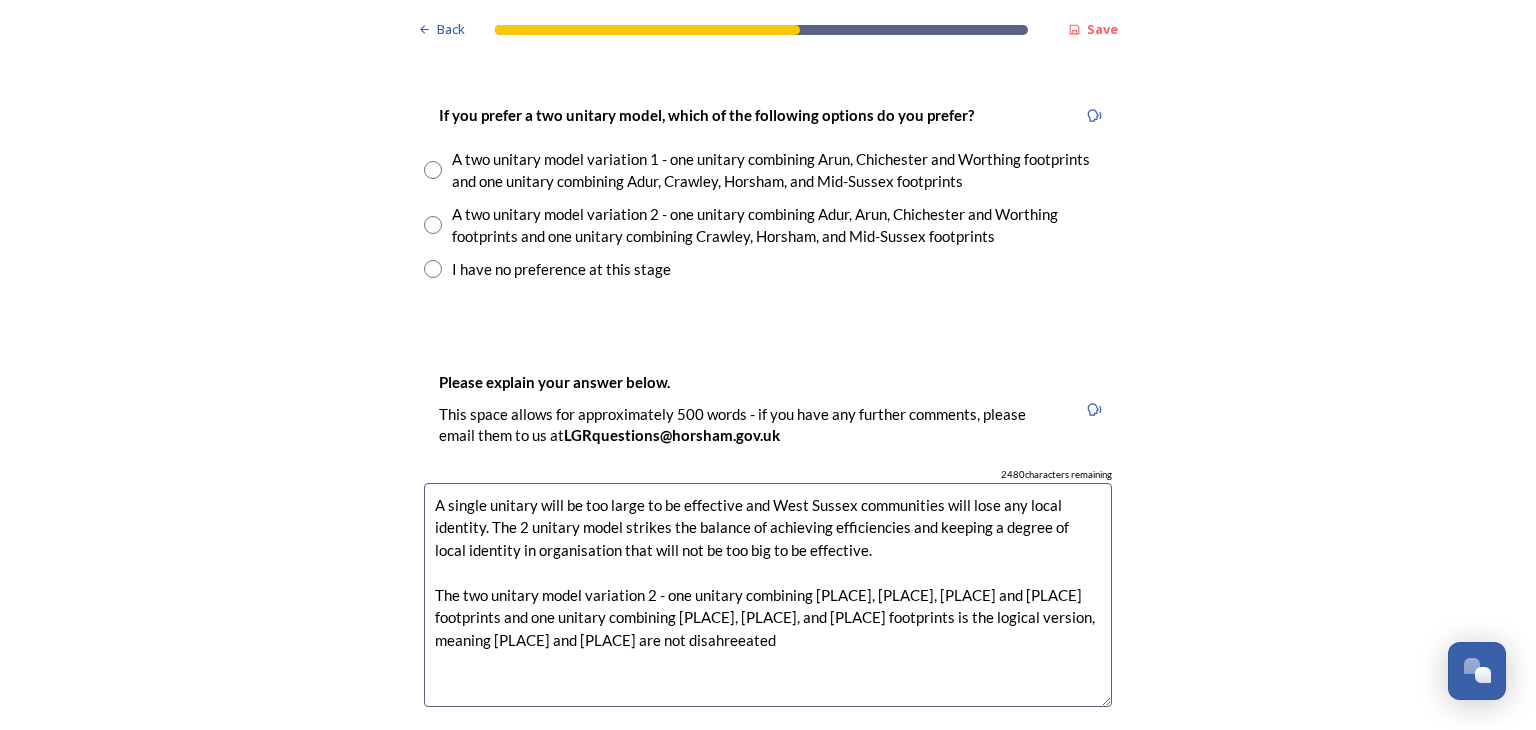 click on "A single unitary will be too large to be effective and West Sussex communities will lose any local identity. The 2 unitary model strikes the balance of achieving efficiencies and keeping a degree of local identity in organisation that will not be too big to be effective.
The two unitary model variation 2 - one unitary combining [PLACE], [PLACE], [PLACE] and [PLACE] footprints and one unitary combining [PLACE], [PLACE], and [PLACE] footprints is the logical version, meaning [PLACE] and [PLACE] are not disahreeated" at bounding box center (768, 595) 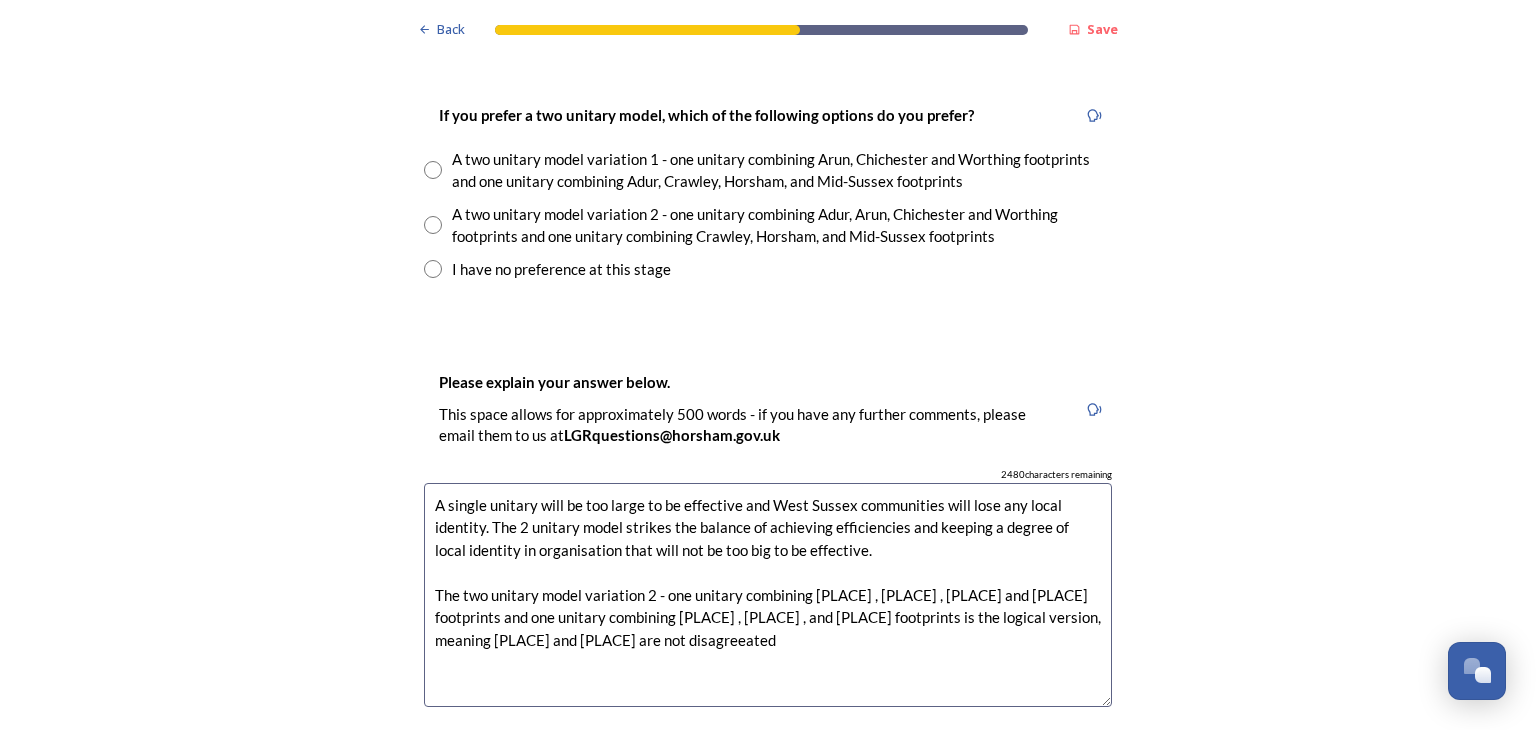 click on "A single unitary will be too large to be effective and West Sussex communities will lose any local identity. The 2 unitary model strikes the balance of achieving efficiencies and keeping a degree of local identity in organisation that will not be too big to be effective.
The two unitary model variation 2 - one unitary combining [PLACE] , [PLACE] , [PLACE] and [PLACE] footprints and one unitary combining [PLACE] , [PLACE] , and [PLACE] footprints is the logical version, meaning [PLACE] and [PLACE] are not disagreeated" at bounding box center [768, 595] 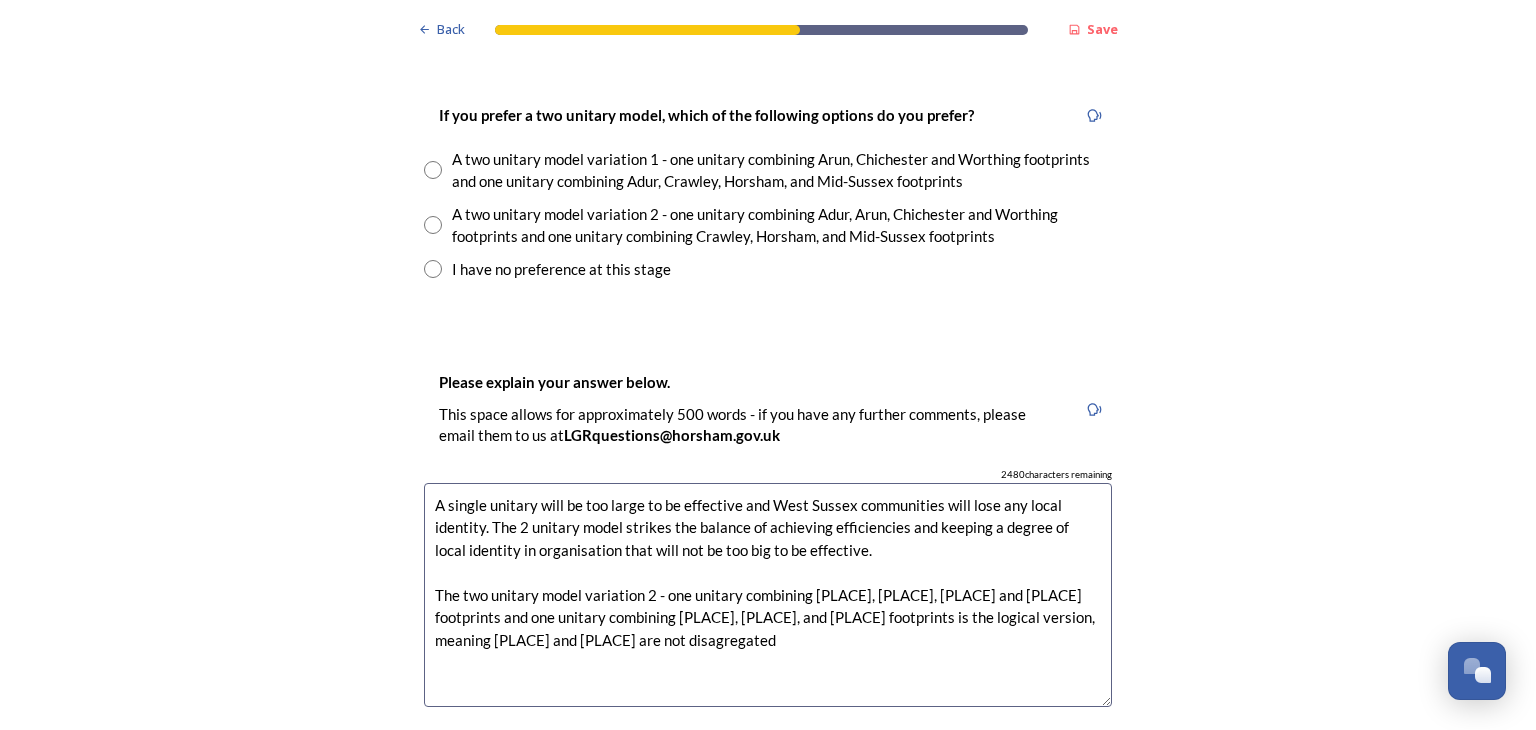 click on "A single unitary will be too large to be effective and West Sussex communities will lose any local identity. The 2 unitary model strikes the balance of achieving efficiencies and keeping a degree of local identity in organisation that will not be too big to be effective.
The two unitary model variation 2 - one unitary combining [PLACE], [PLACE], [PLACE] and [PLACE] footprints and one unitary combining [PLACE], [PLACE], and [PLACE] footprints is the logical version, meaning [PLACE] and [PLACE] are not disagregated" at bounding box center (768, 595) 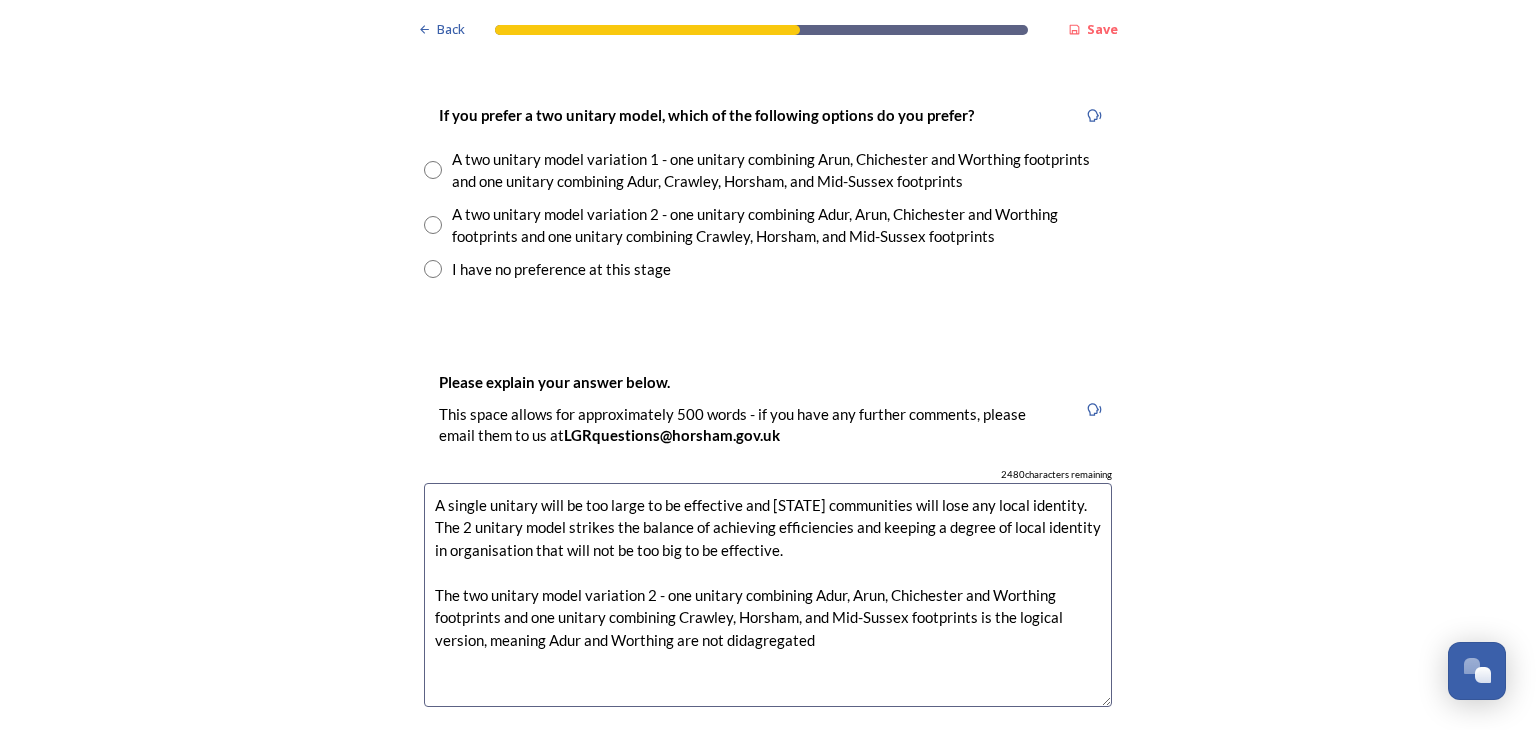 click on "A single unitary will be too large to be effective and [STATE] communities will lose any local identity. The 2 unitary model strikes the balance of achieving efficiencies and keeping a degree of local identity in organisation that will not be too big to be effective.
The two unitary model variation 2 - one unitary combining Adur, Arun, Chichester and Worthing footprints and one unitary combining Crawley, Horsham, and Mid-Sussex footprints is the logical version, meaning Adur and Worthing are not didagregated" at bounding box center (768, 595) 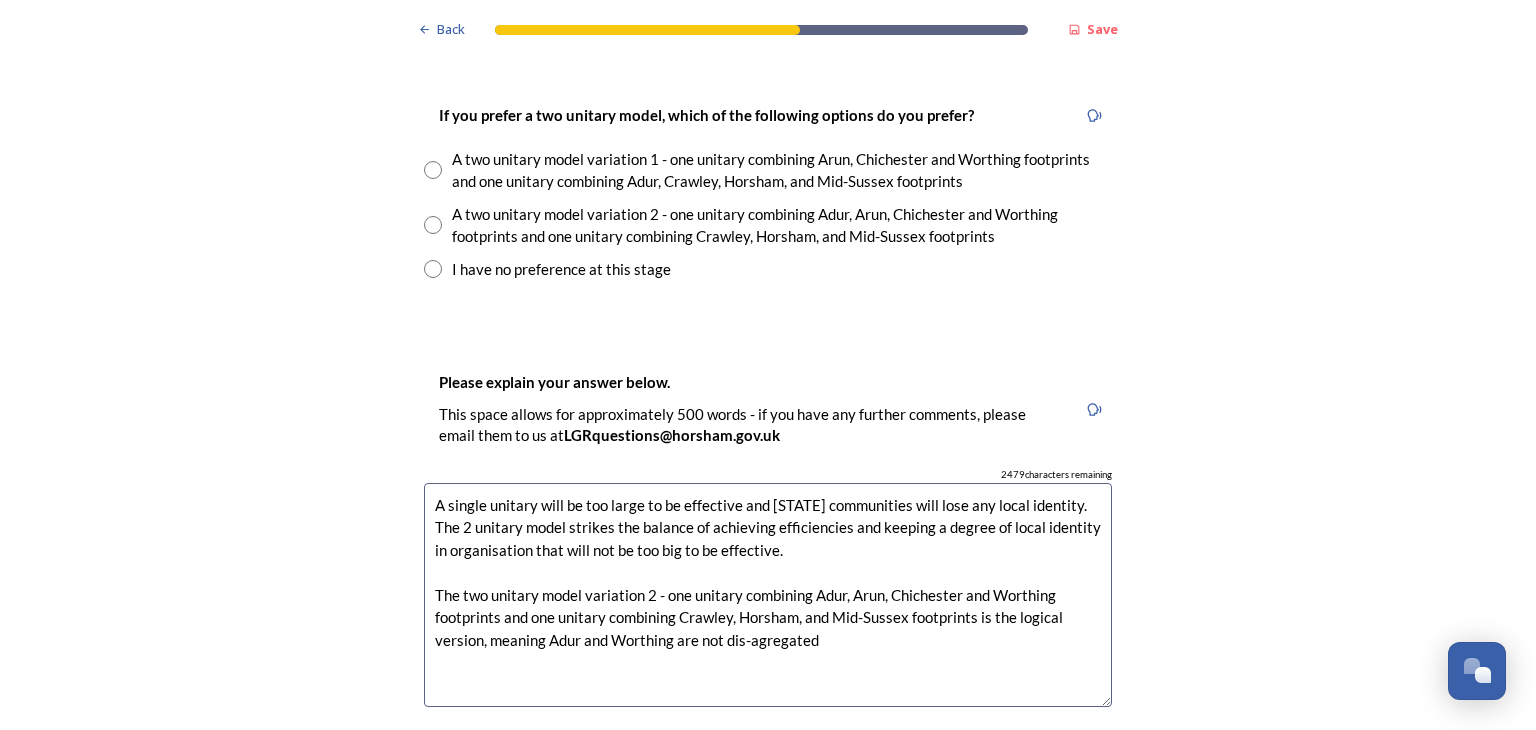 click on "A single unitary will be too large to be effective and [STATE] communities will lose any local identity. The 2 unitary model strikes the balance of achieving efficiencies and keeping a degree of local identity in organisation that will not be too big to be effective.
The two unitary model variation 2 - one unitary combining Adur, Arun, Chichester and Worthing footprints and one unitary combining Crawley, Horsham, and Mid-Sussex footprints is the logical version, meaning Adur and Worthing are not dis-agregated" at bounding box center (768, 595) 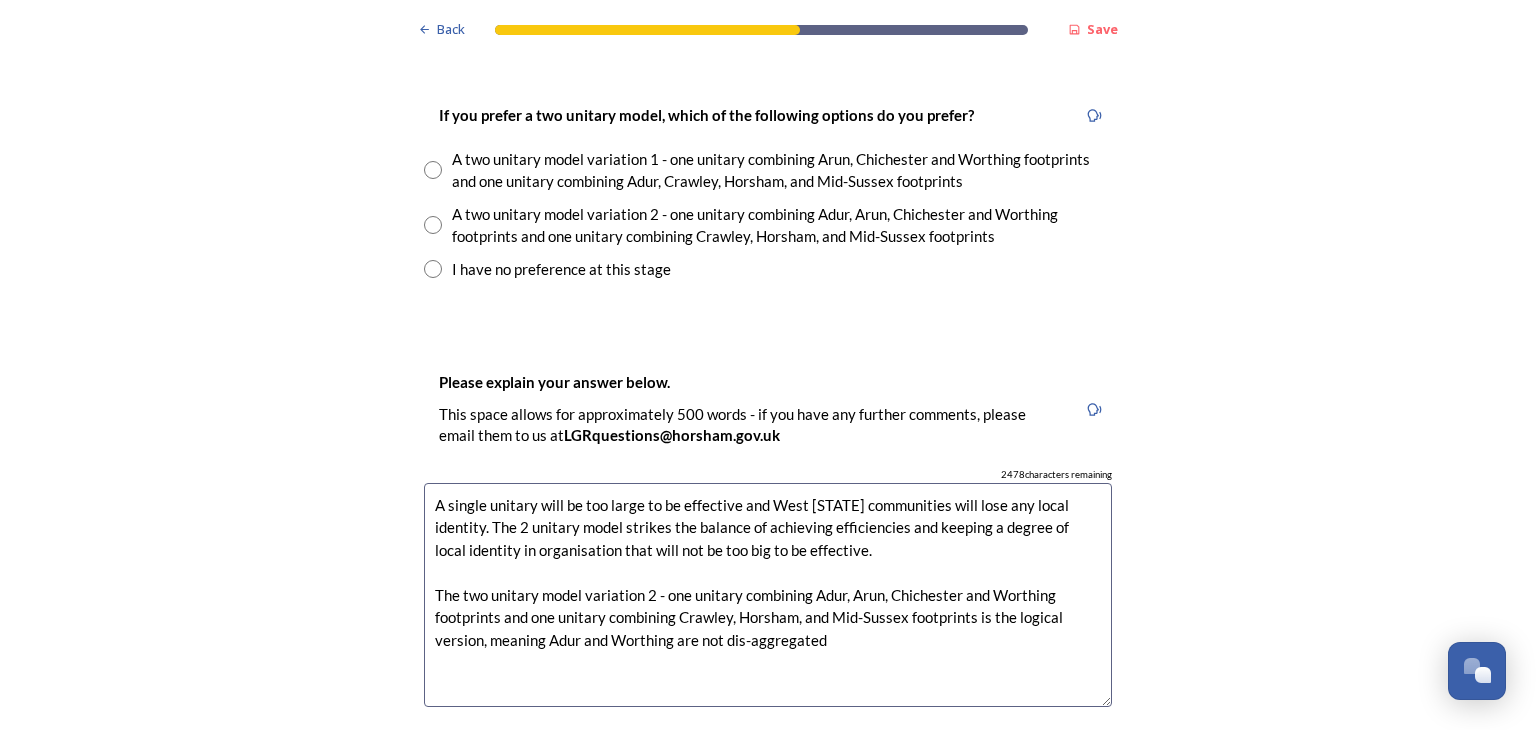 click on "A single unitary will be too large to be effective and West [STATE] communities will lose any local identity. The 2 unitary model strikes the balance of achieving efficiencies and keeping a degree of local identity in organisation that will not be too big to be effective.
The two unitary model variation 2 - one unitary combining Adur, Arun, Chichester and Worthing footprints and one unitary combining Crawley, Horsham, and Mid-Sussex footprints is the logical version, meaning Adur and Worthing are not dis-aggregated" at bounding box center (768, 595) 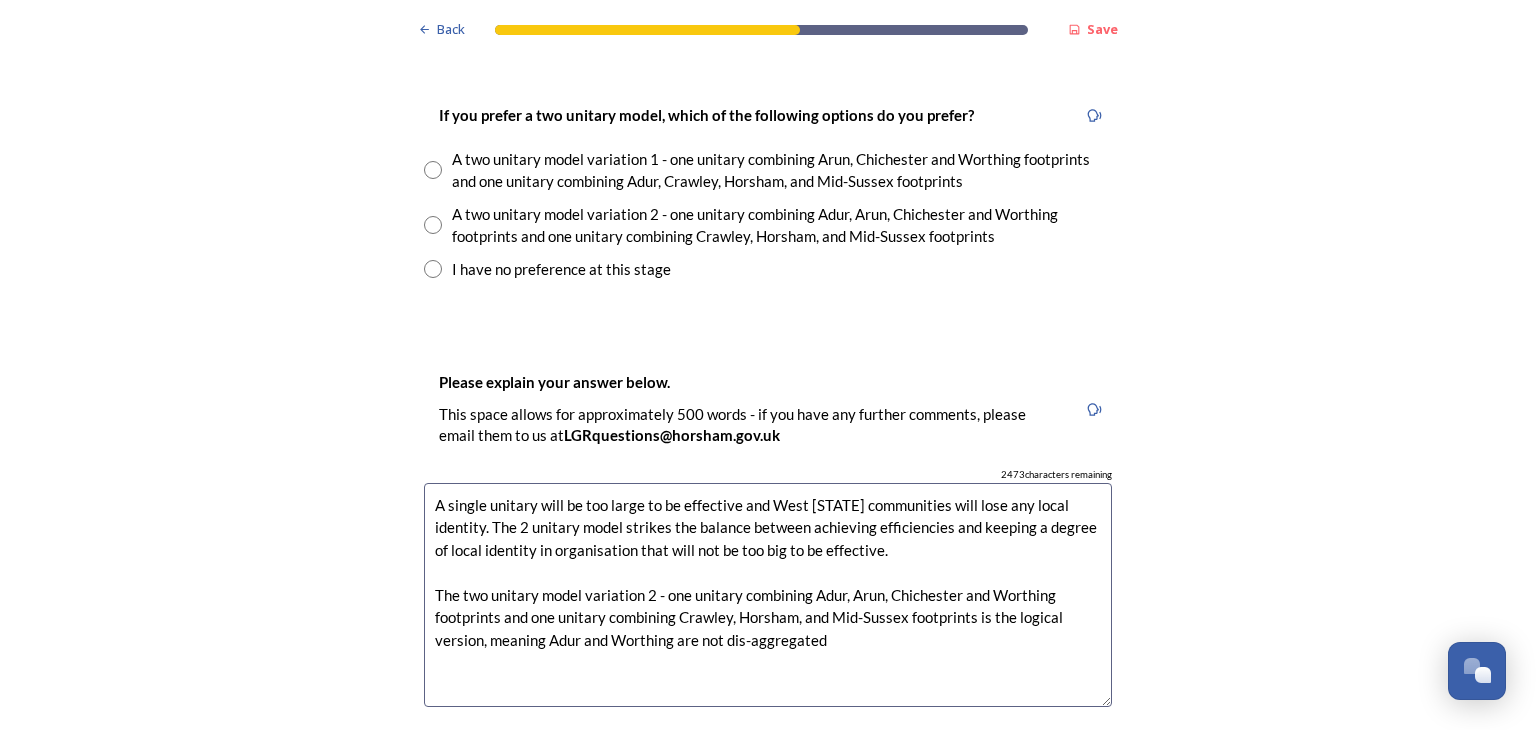 click on "A single unitary will be too large to be effective and West [STATE] communities will lose any local identity. The 2 unitary model strikes the balance between achieving efficiencies and keeping a degree of local identity in organisation that will not be too big to be effective.
The two unitary model variation 2 - one unitary combining Adur, Arun, Chichester and Worthing footprints and one unitary combining Crawley, Horsham, and Mid-Sussex footprints is the logical version, meaning Adur and Worthing are not dis-aggregated" at bounding box center (768, 595) 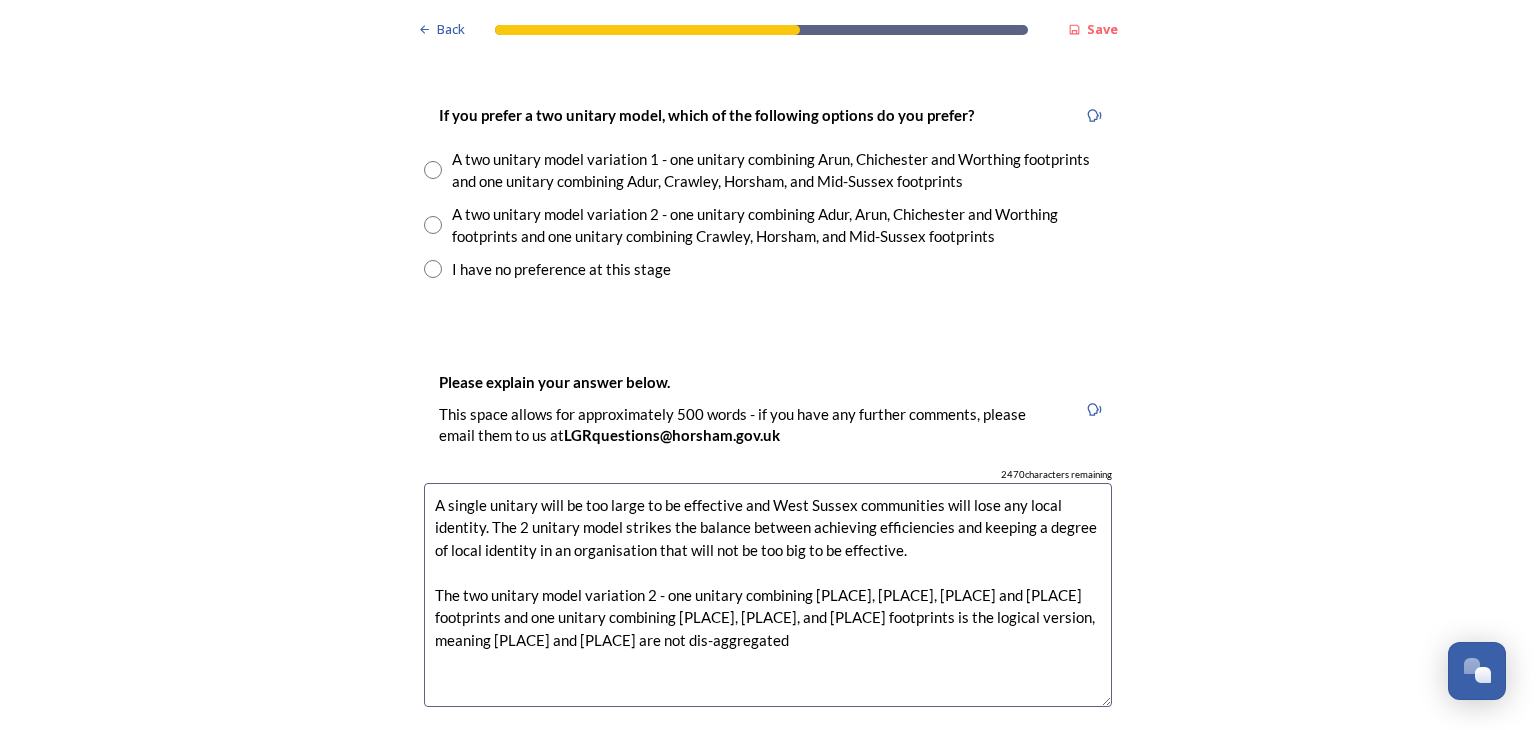 drag, startPoint x: 819, startPoint y: 550, endPoint x: 715, endPoint y: 547, distance: 104.04326 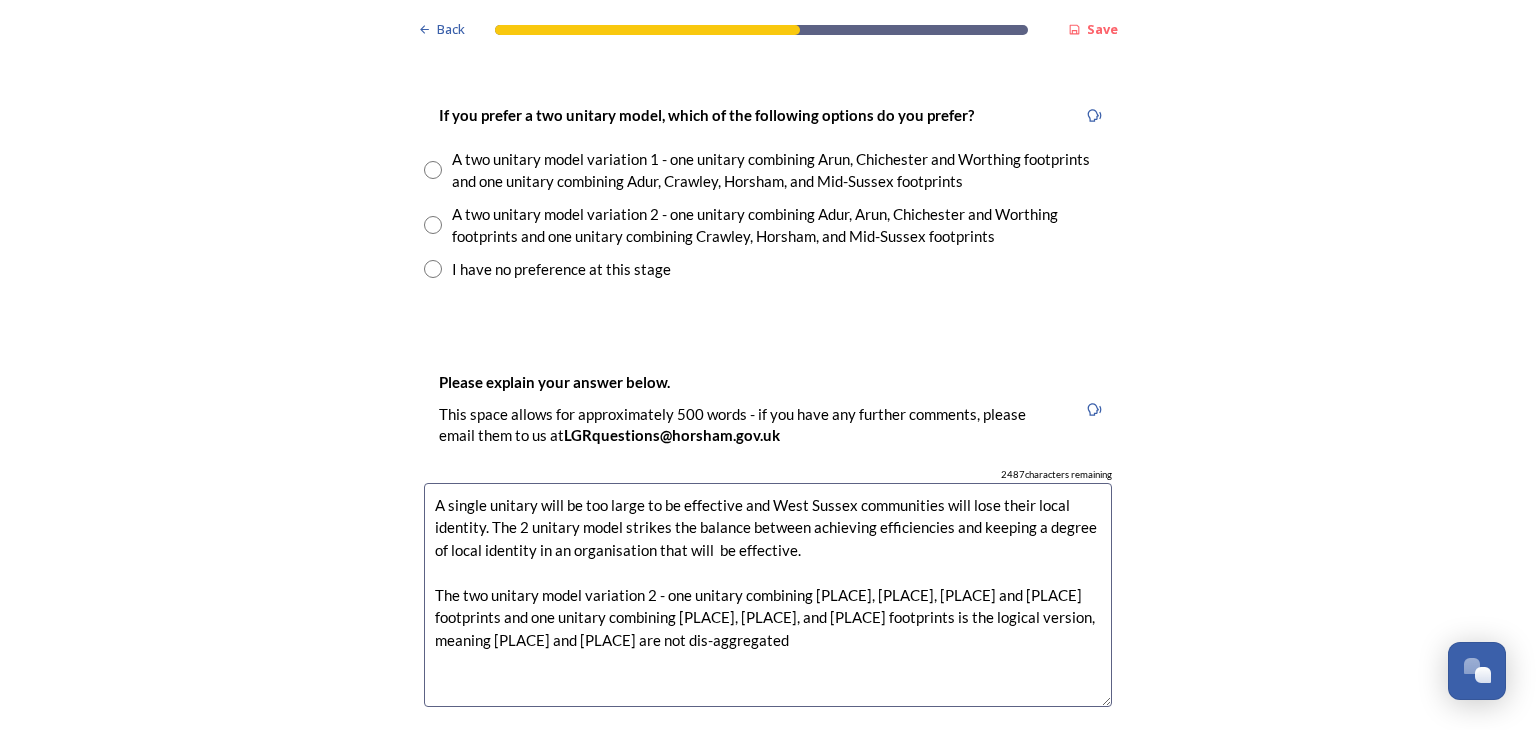 click on "A single unitary will be too large to be effective and West Sussex communities will lose their local identity. The 2 unitary model strikes the balance between achieving efficiencies and keeping a degree of local identity in an organisation that will  be effective.
The two unitary model variation 2 - one unitary combining [PLACE], [PLACE], [PLACE] and [PLACE] footprints and one unitary combining [PLACE], [PLACE], and [PLACE] footprints is the logical version, meaning [PLACE] and [PLACE] are not dis-aggregated" at bounding box center (768, 595) 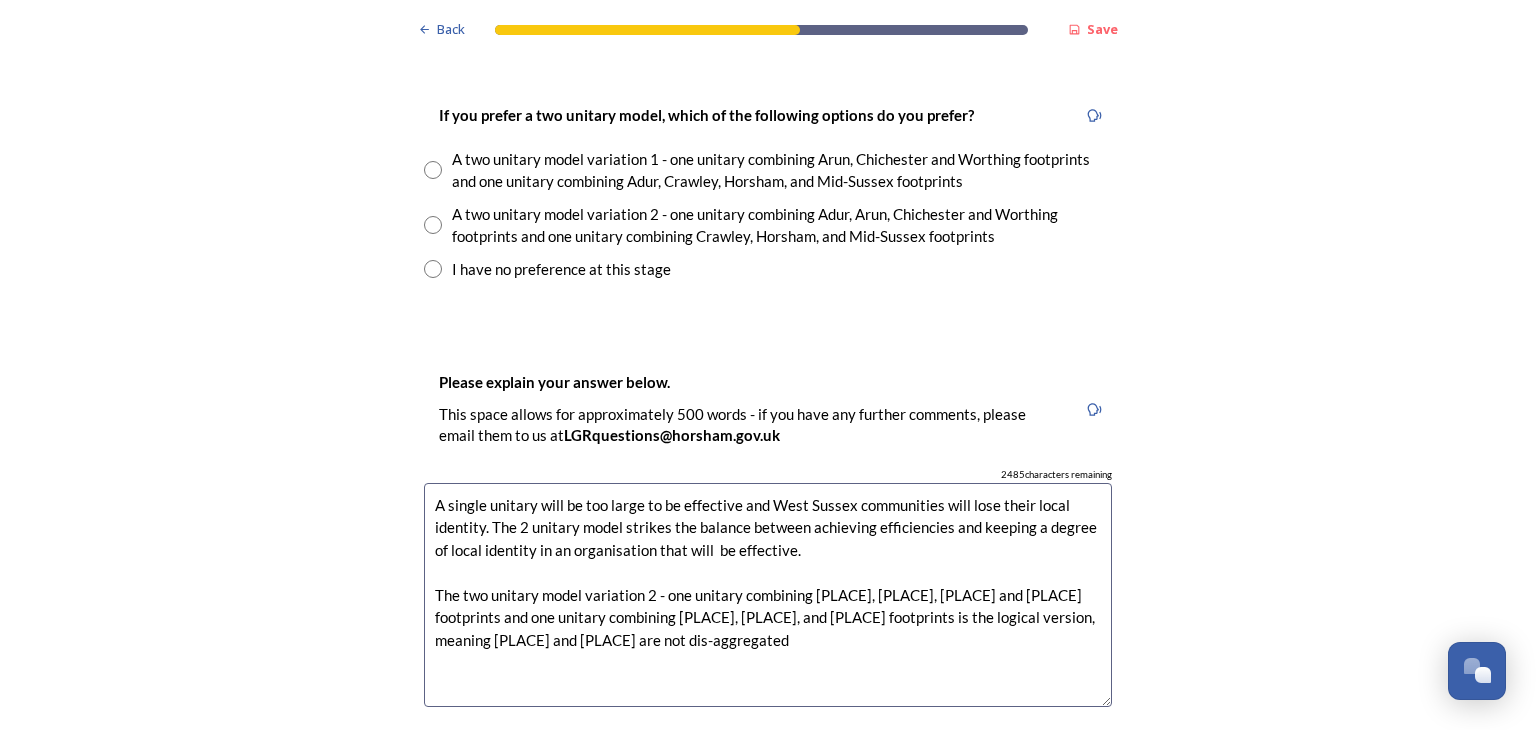 click on "A single unitary will be too large to be effective and West Sussex communities will lose their local identity. The 2 unitary model strikes the balance between achieving efficiencies and keeping a degree of local identity in an organisation that will  be effective.
The two unitary model variation 2 - one unitary combining [PLACE], [PLACE], [PLACE] and [PLACE] footprints and one unitary combining [PLACE], [PLACE], and [PLACE] footprints is the logical version, meaning [PLACE] and [PLACE] are not dis-aggregated" at bounding box center (768, 595) 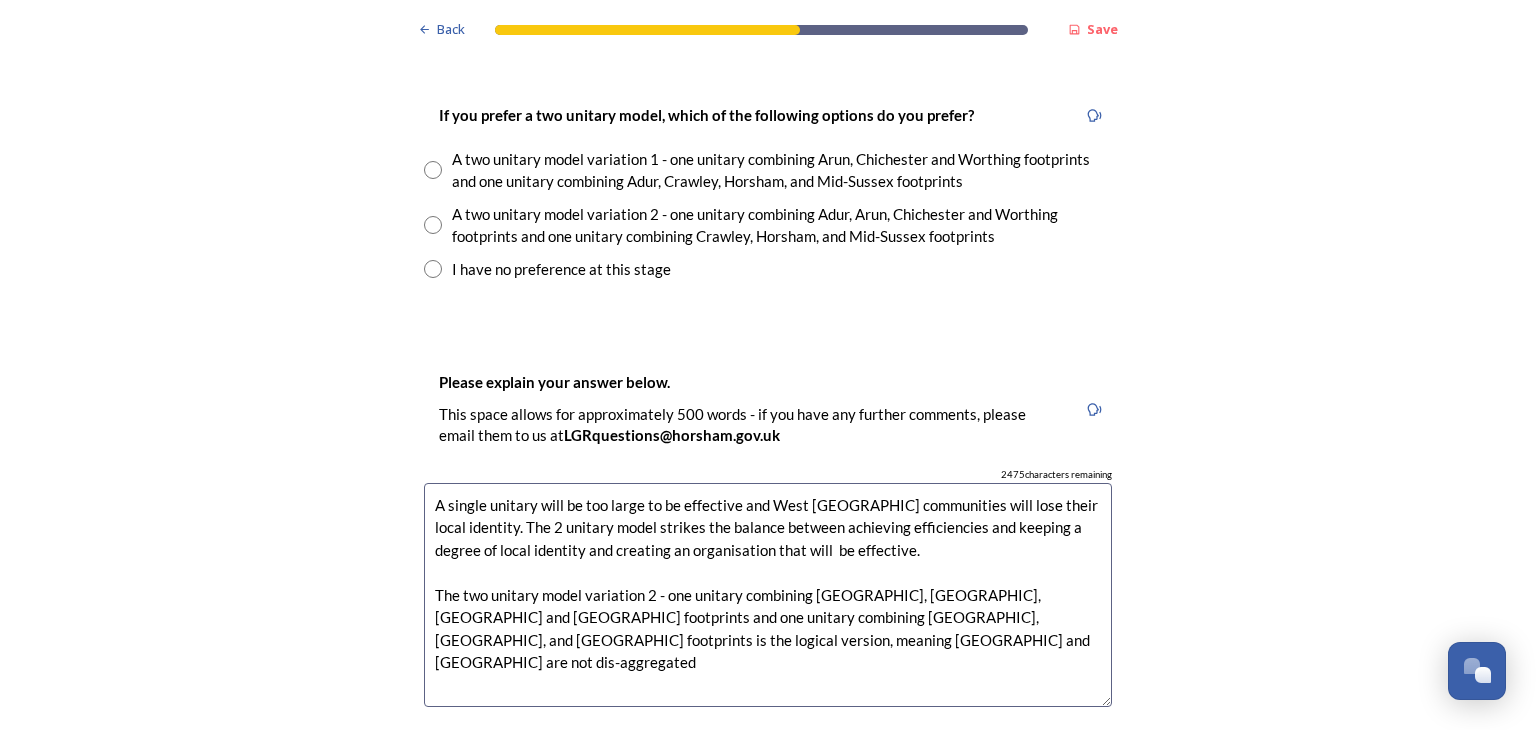 drag, startPoint x: 872, startPoint y: 551, endPoint x: 728, endPoint y: 550, distance: 144.00348 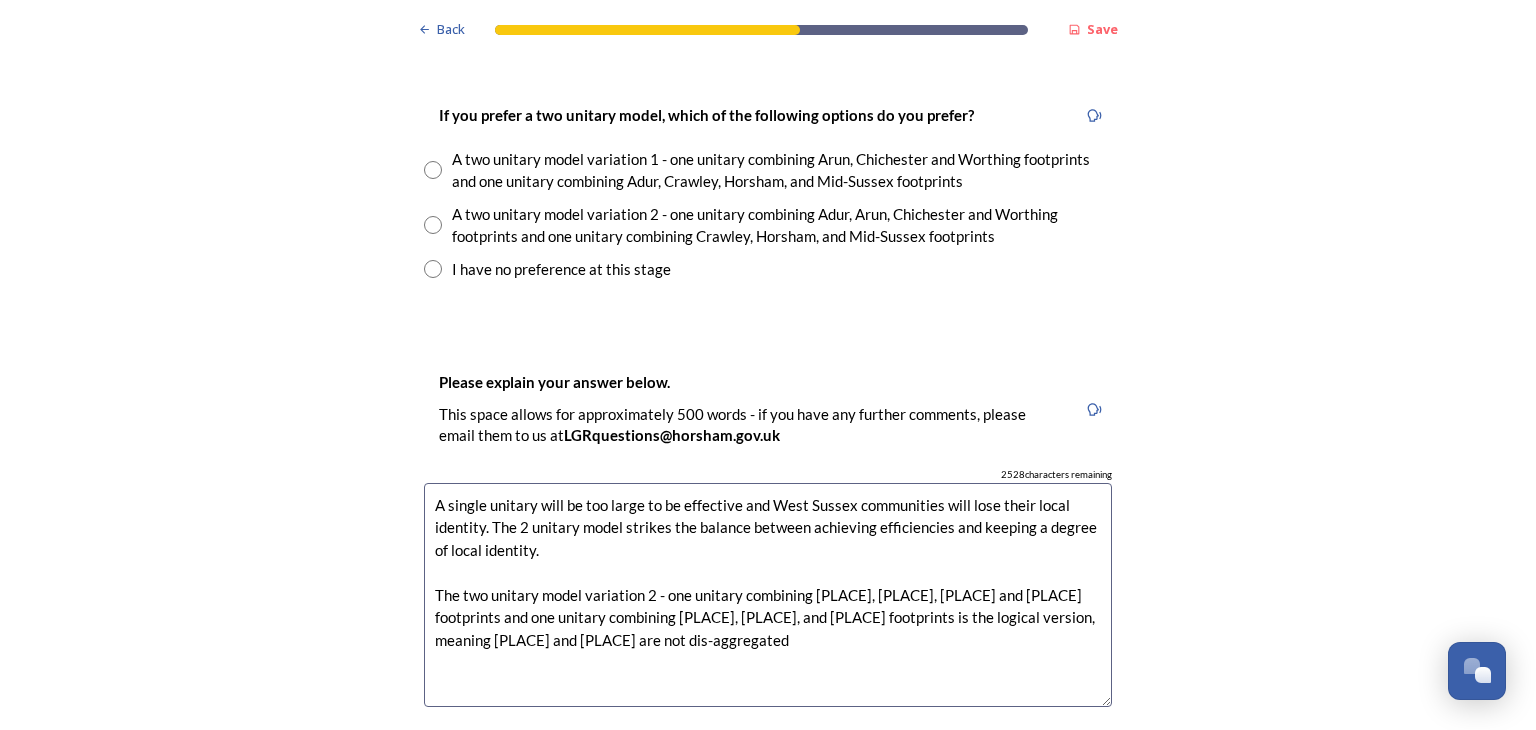 click on "A single unitary will be too large to be effective and West Sussex communities will lose their local identity. The 2 unitary model strikes the balance between achieving efficiencies and keeping a degree of local identity.
The two unitary model variation 2 - one unitary combining [PLACE], [PLACE], [PLACE] and [PLACE] footprints and one unitary combining [PLACE], [PLACE], and [PLACE] footprints is the logical version, meaning [PLACE] and [PLACE] are not dis-aggregated" at bounding box center [768, 595] 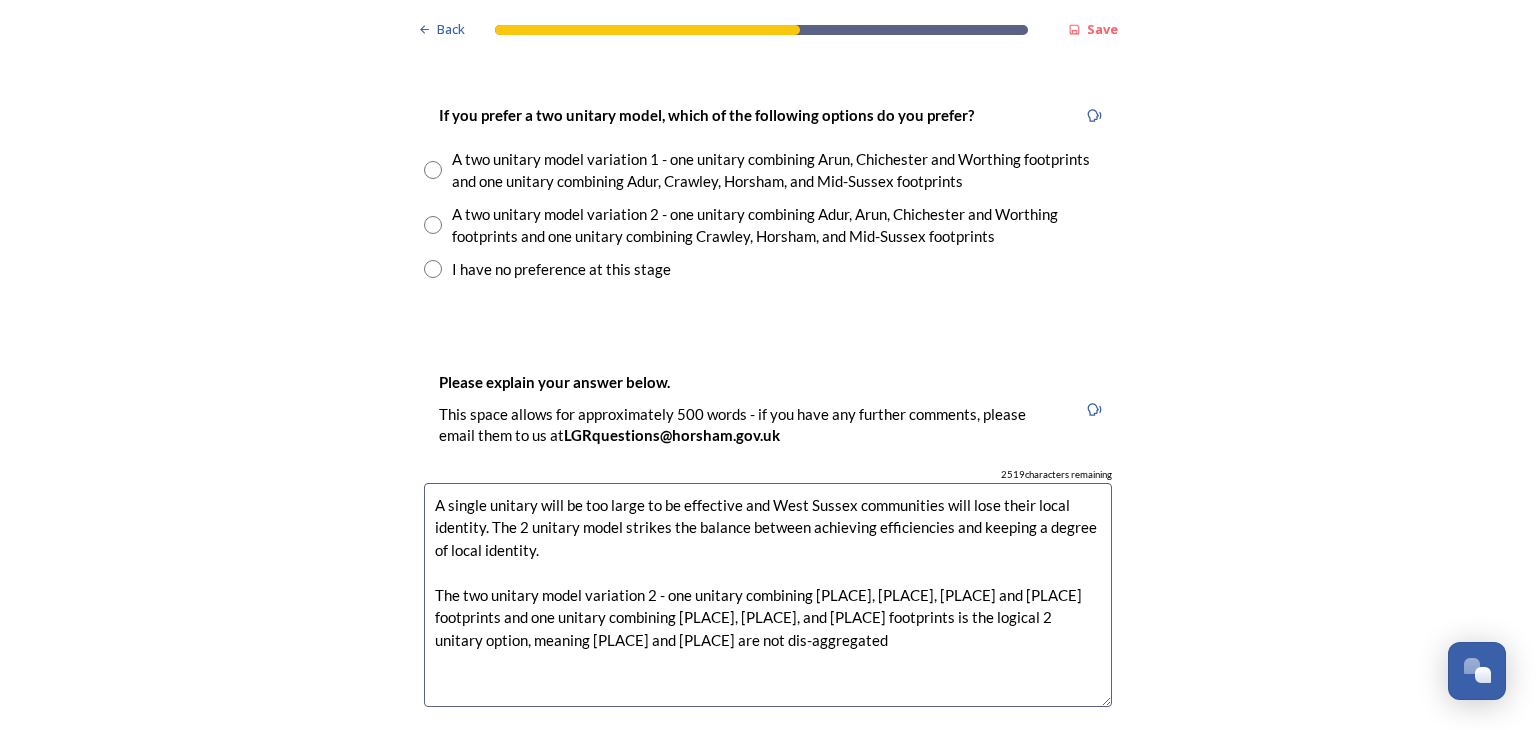 click on "A single unitary will be too large to be effective and West Sussex communities will lose their local identity. The 2 unitary model strikes the balance between achieving efficiencies and keeping a degree of local identity.
The two unitary model variation 2 - one unitary combining [PLACE], [PLACE], [PLACE] and [PLACE] footprints and one unitary combining [PLACE], [PLACE], and [PLACE] footprints is the logical 2 unitary option, meaning [PLACE] and [PLACE] are not dis-aggregated" at bounding box center (768, 595) 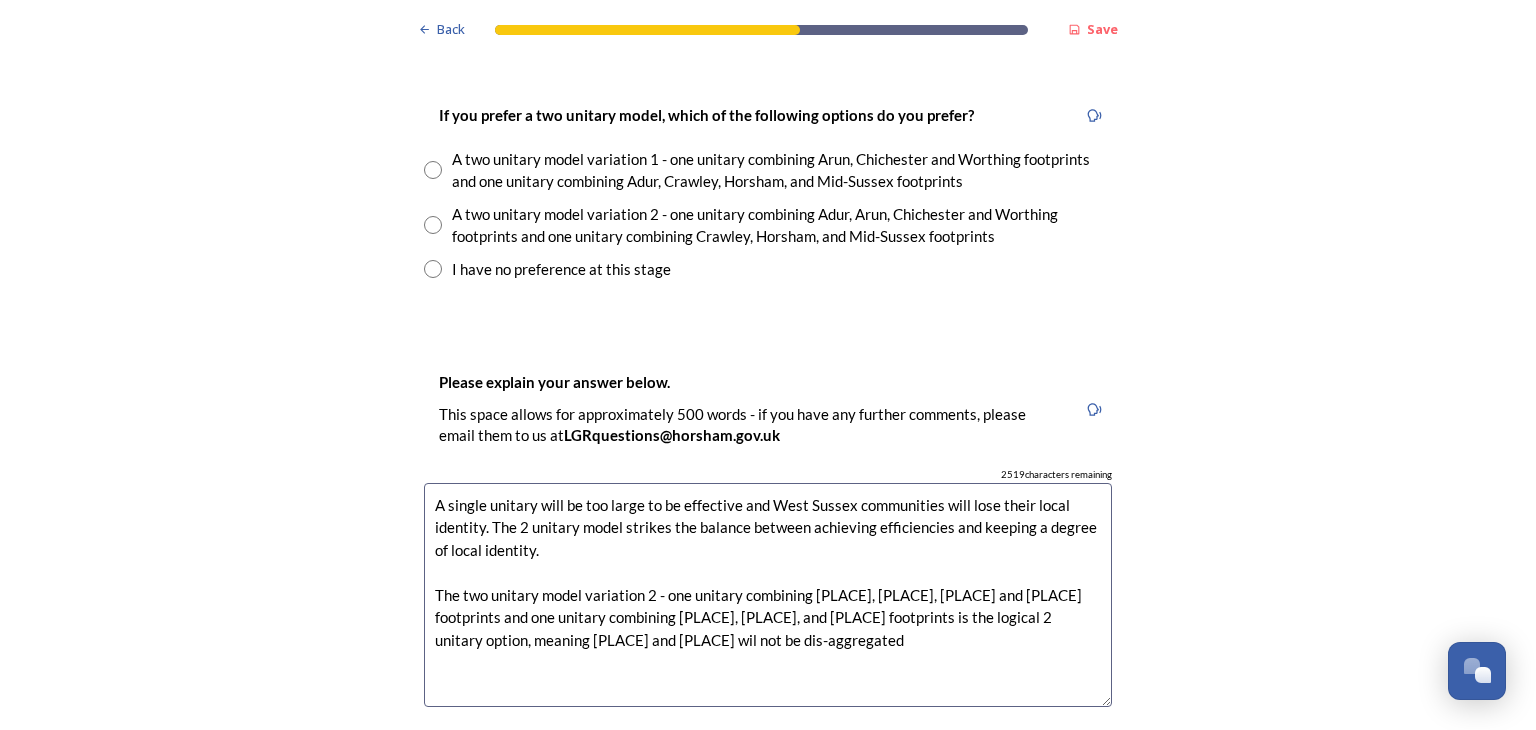 click on "A single unitary will be too large to be effective and West Sussex communities will lose their local identity. The 2 unitary model strikes the balance between achieving efficiencies and keeping a degree of local identity.
The two unitary model variation 2 - one unitary combining [PLACE], [PLACE], [PLACE] and [PLACE] footprints and one unitary combining [PLACE], [PLACE], and [PLACE] footprints is the logical 2 unitary option, meaning [PLACE] and [PLACE] wil not be dis-aggregated" at bounding box center [768, 595] 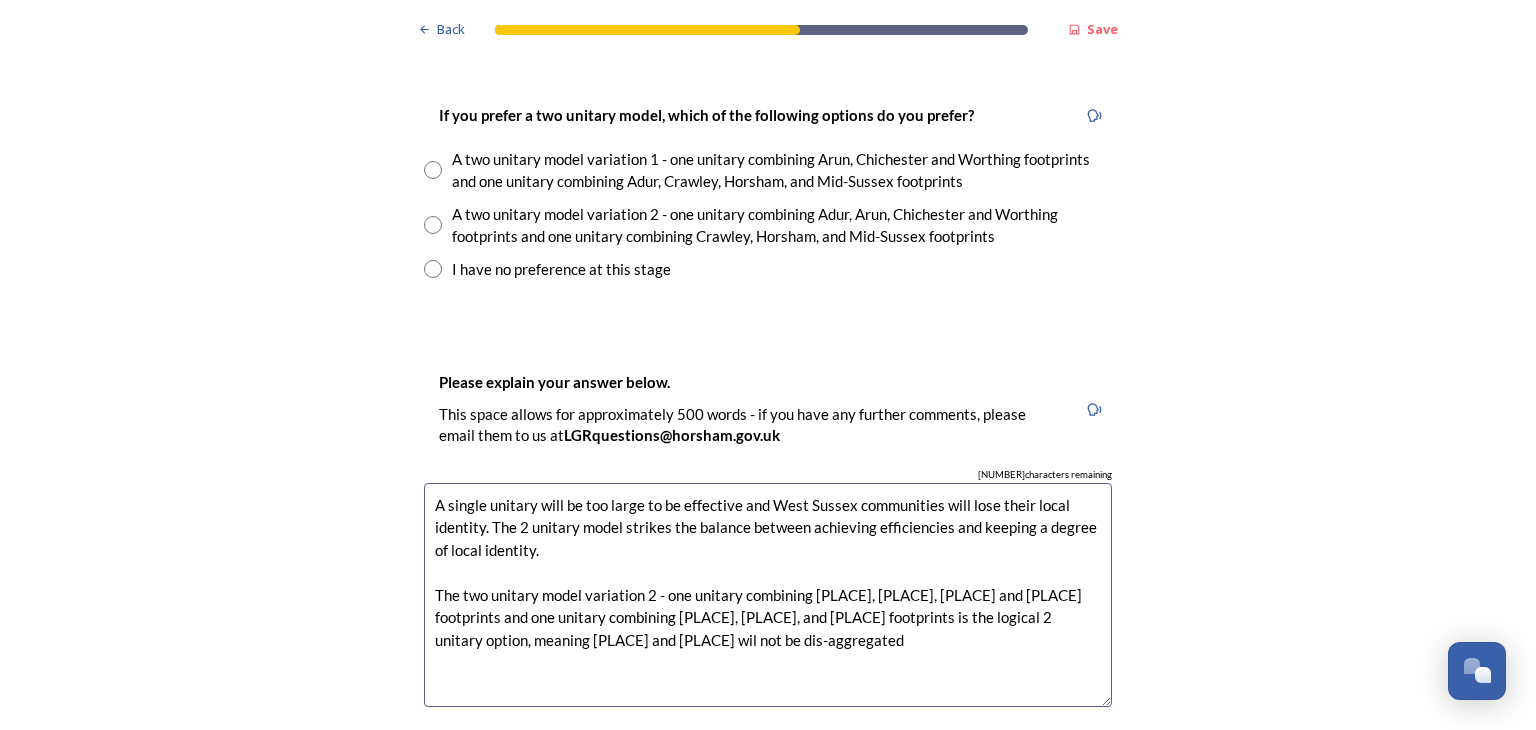 click on "A single unitary will be too large to be effective and West Sussex communities will lose their local identity. The 2 unitary model strikes the balance between achieving efficiencies and keeping a degree of local identity.
The two unitary model variation 2 - one unitary combining [PLACE], [PLACE], [PLACE] and [PLACE] footprints and one unitary combining [PLACE], [PLACE], and [PLACE] footprints is the logical 2 unitary option, meaning [PLACE] and [PLACE] wil not be dis-aggregated" at bounding box center (768, 595) 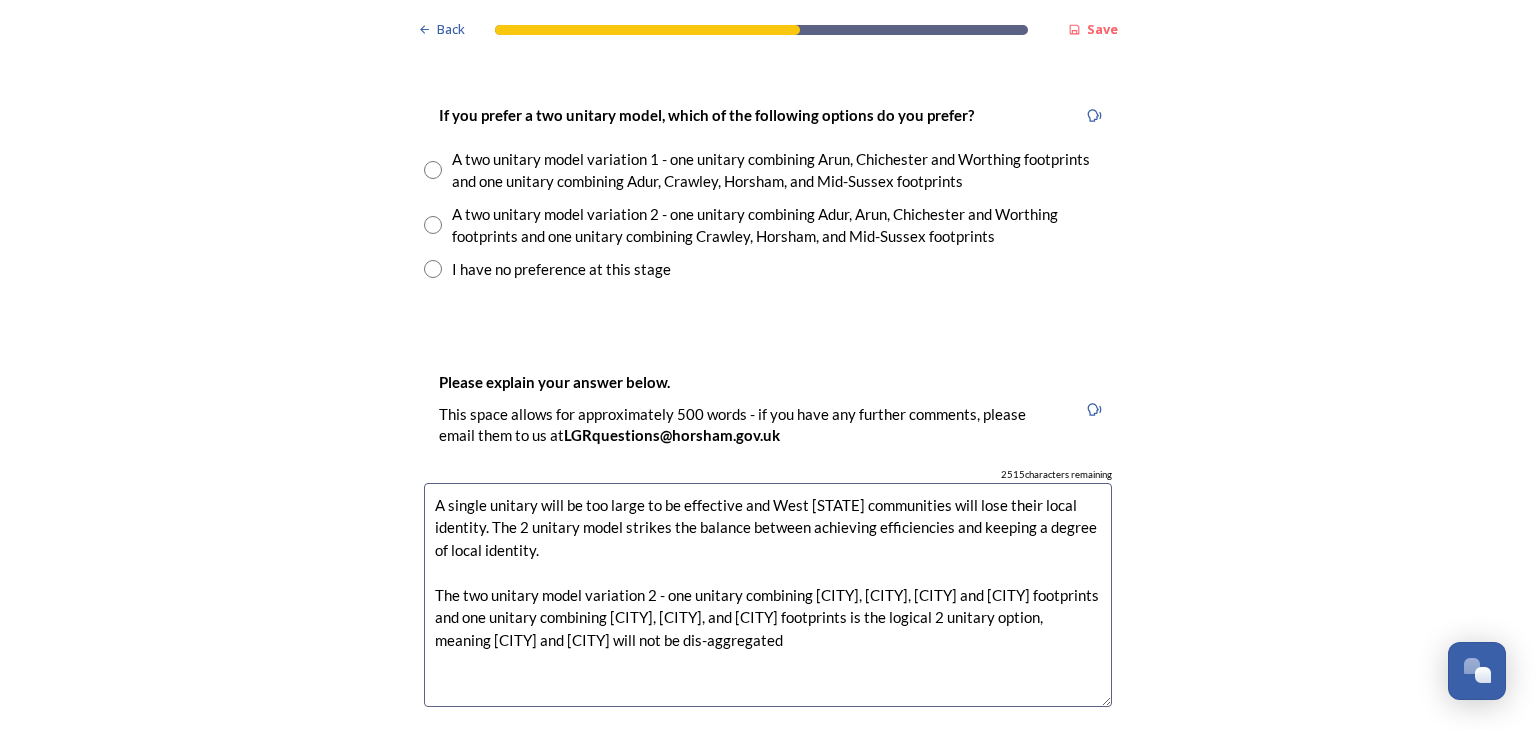 click on "A single unitary will be too large to be effective and West [STATE] communities will lose their local identity. The 2 unitary model strikes the balance between achieving efficiencies and keeping a degree of local identity.
The two unitary model variation 2 - one unitary combining [CITY], [CITY], [CITY] and [CITY] footprints and one unitary combining [CITY], [CITY], and [CITY] footprints is the logical 2 unitary option, meaning [CITY] and [CITY] will not be dis-aggregated" at bounding box center [768, 595] 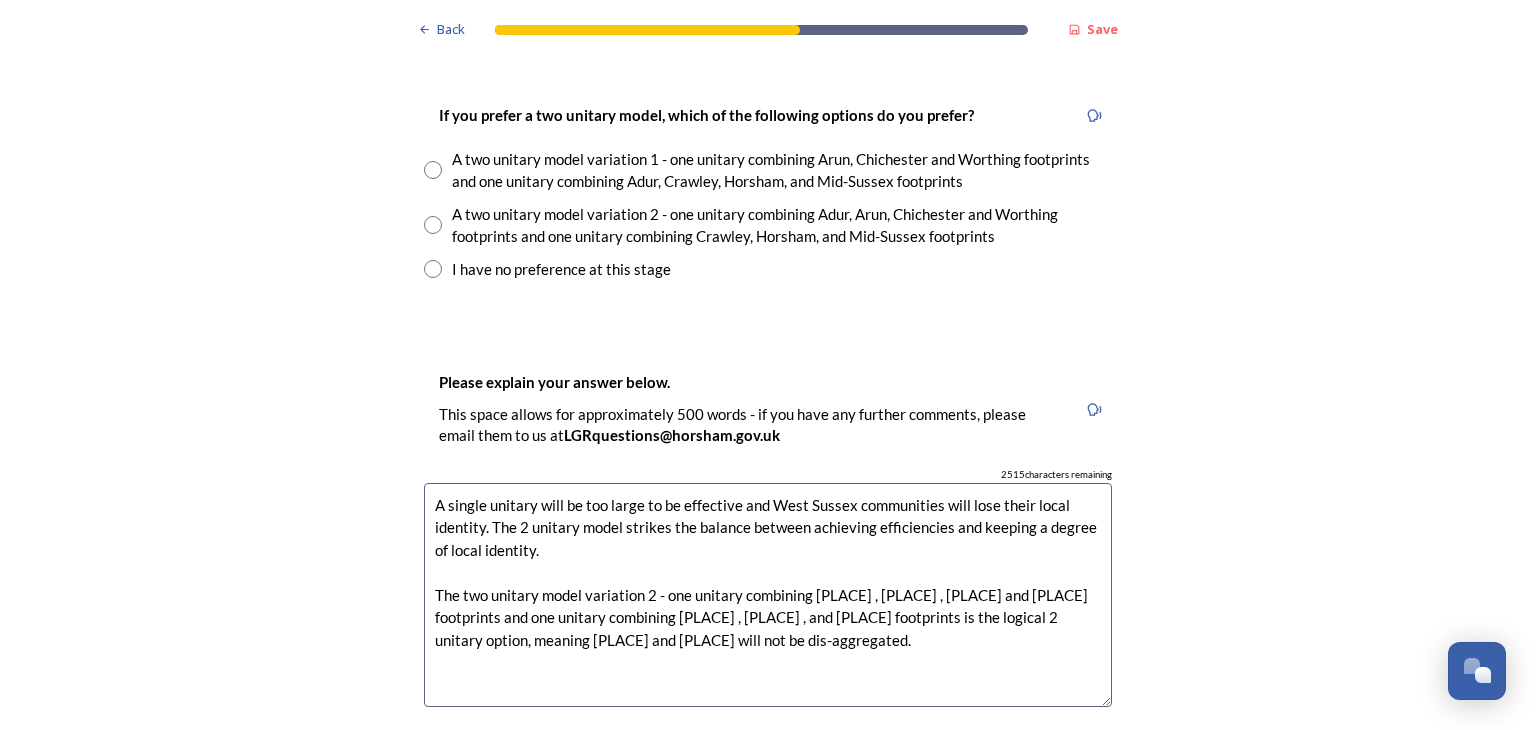 click on "A single unitary will be too large to be effective and West Sussex communities will lose their local identity. The 2 unitary model strikes the balance between achieving efficiencies and keeping a degree of local identity.
The two unitary model variation 2 - one unitary combining [PLACE] , [PLACE] , [PLACE] and [PLACE] footprints and one unitary combining [PLACE] , [PLACE] , and [PLACE] footprints is the logical 2 unitary option, meaning [PLACE] and [PLACE] will not be dis-aggregated." at bounding box center (768, 595) 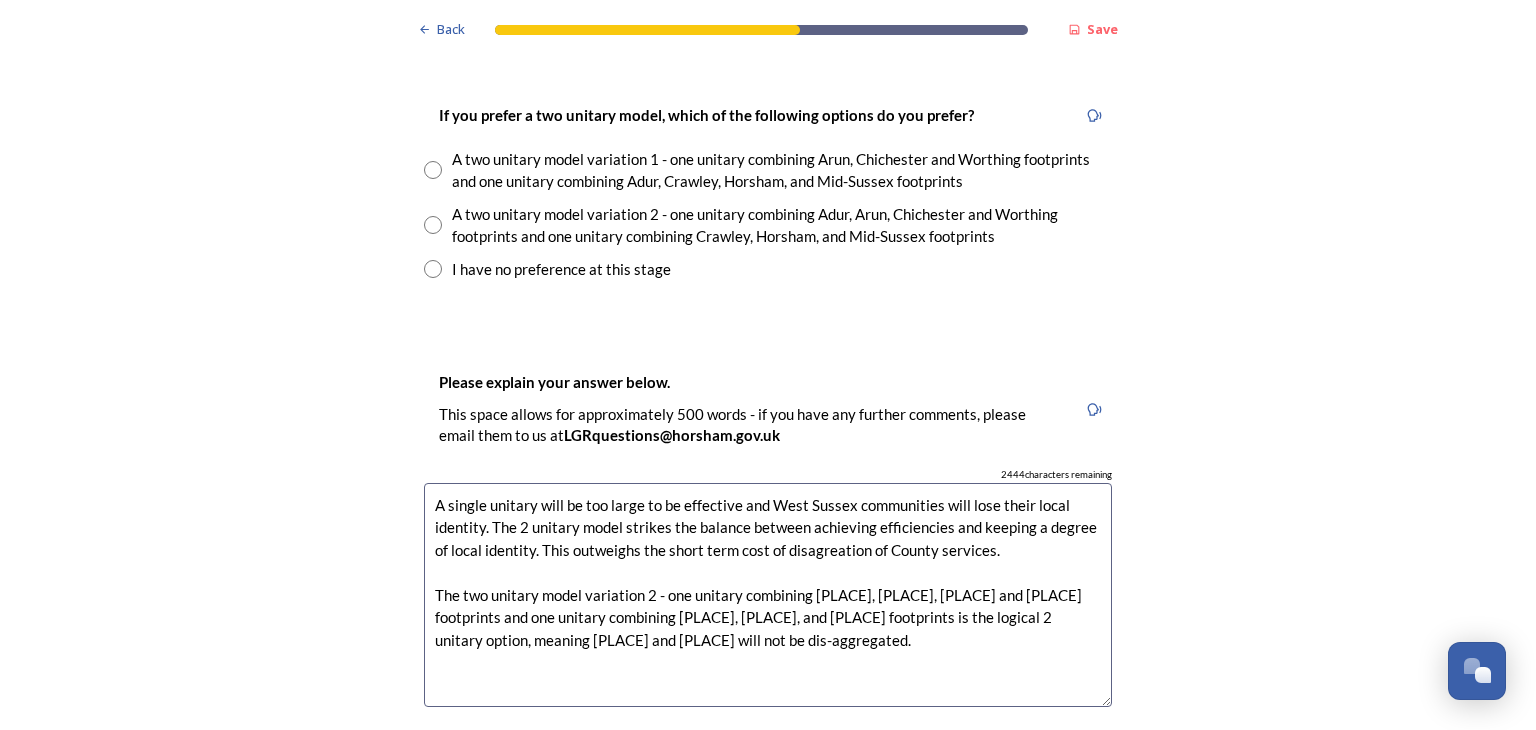 click on "A single unitary will be too large to be effective and West Sussex communities will lose their local identity. The 2 unitary model strikes the balance between achieving efficiencies and keeping a degree of local identity. This outweighs the short term cost of disagreation of County services.
The two unitary model variation 2 - one unitary combining [PLACE], [PLACE], [PLACE] and [PLACE] footprints and one unitary combining [PLACE], [PLACE], and [PLACE] footprints is the logical 2 unitary option, meaning [PLACE] and [PLACE] will not be dis-aggregated." at bounding box center (768, 595) 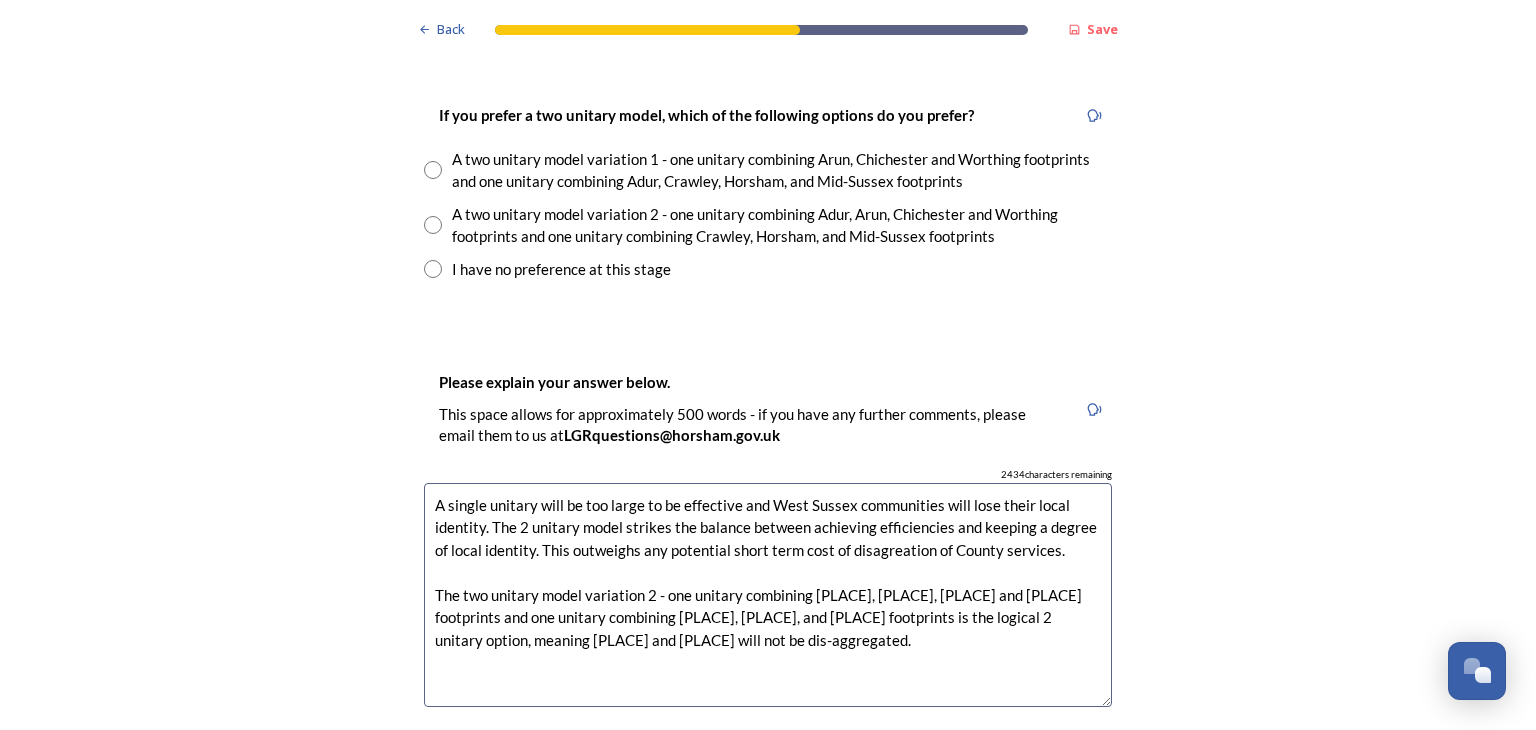 click on "A single unitary will be too large to be effective and West Sussex communities will lose their local identity. The 2 unitary model strikes the balance between achieving efficiencies and keeping a degree of local identity. This outweighs any potential short term cost of disagreation of County services.
The two unitary model variation 2 - one unitary combining [PLACE], [PLACE], [PLACE] and [PLACE] footprints and one unitary combining [PLACE], [PLACE], and [PLACE] footprints is the logical 2 unitary option, meaning [PLACE] and [PLACE] will not be dis-aggregated." at bounding box center [768, 595] 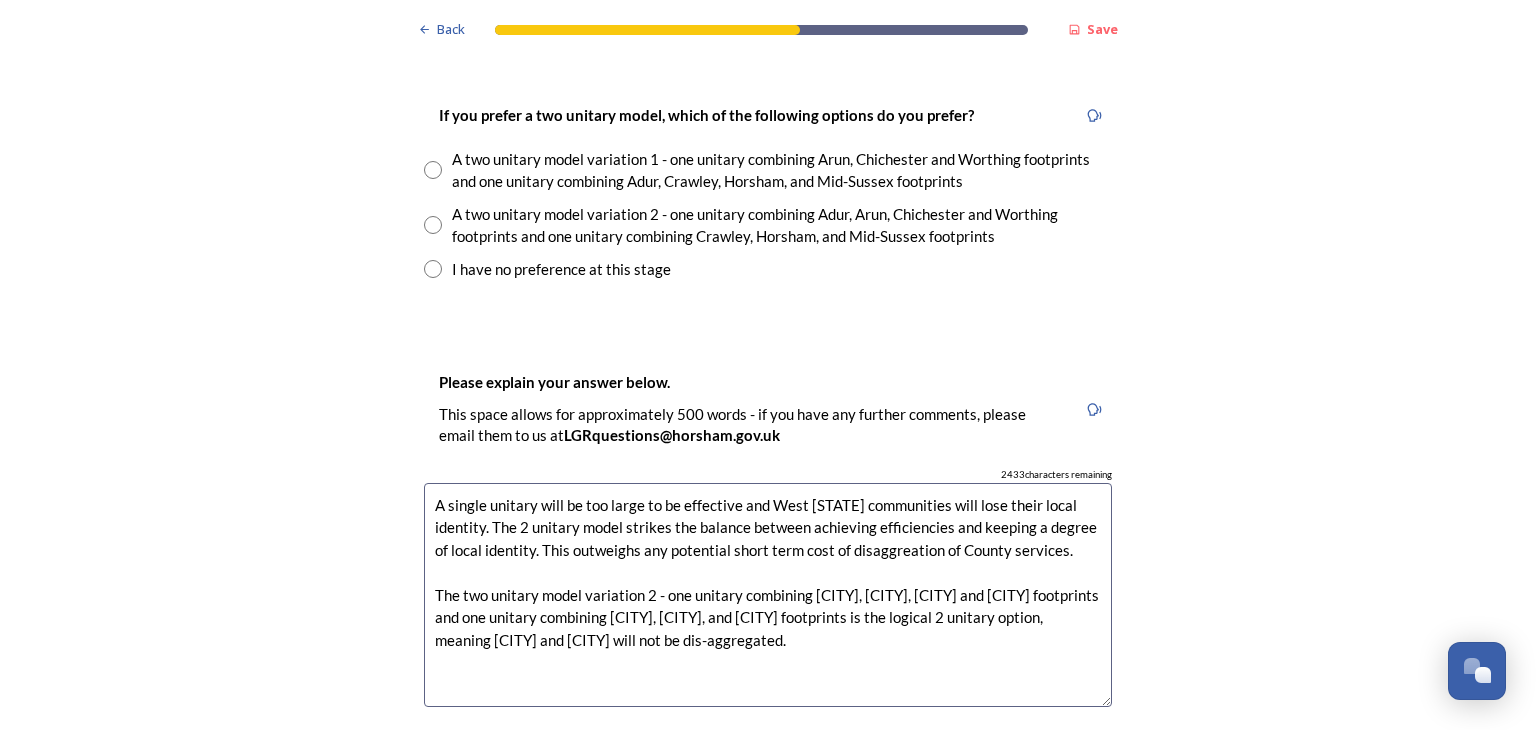 click on "A single unitary will be too large to be effective and West [STATE] communities will lose their local identity. The 2 unitary model strikes the balance between achieving efficiencies and keeping a degree of local identity. This outweighs any potential short term cost of disaggreation of County services.
The two unitary model variation 2 - one unitary combining [CITY], [CITY], [CITY] and [CITY] footprints and one unitary combining [CITY], [CITY], and [CITY] footprints is the logical 2 unitary option, meaning [CITY] and [CITY] will not be dis-aggregated." at bounding box center [768, 595] 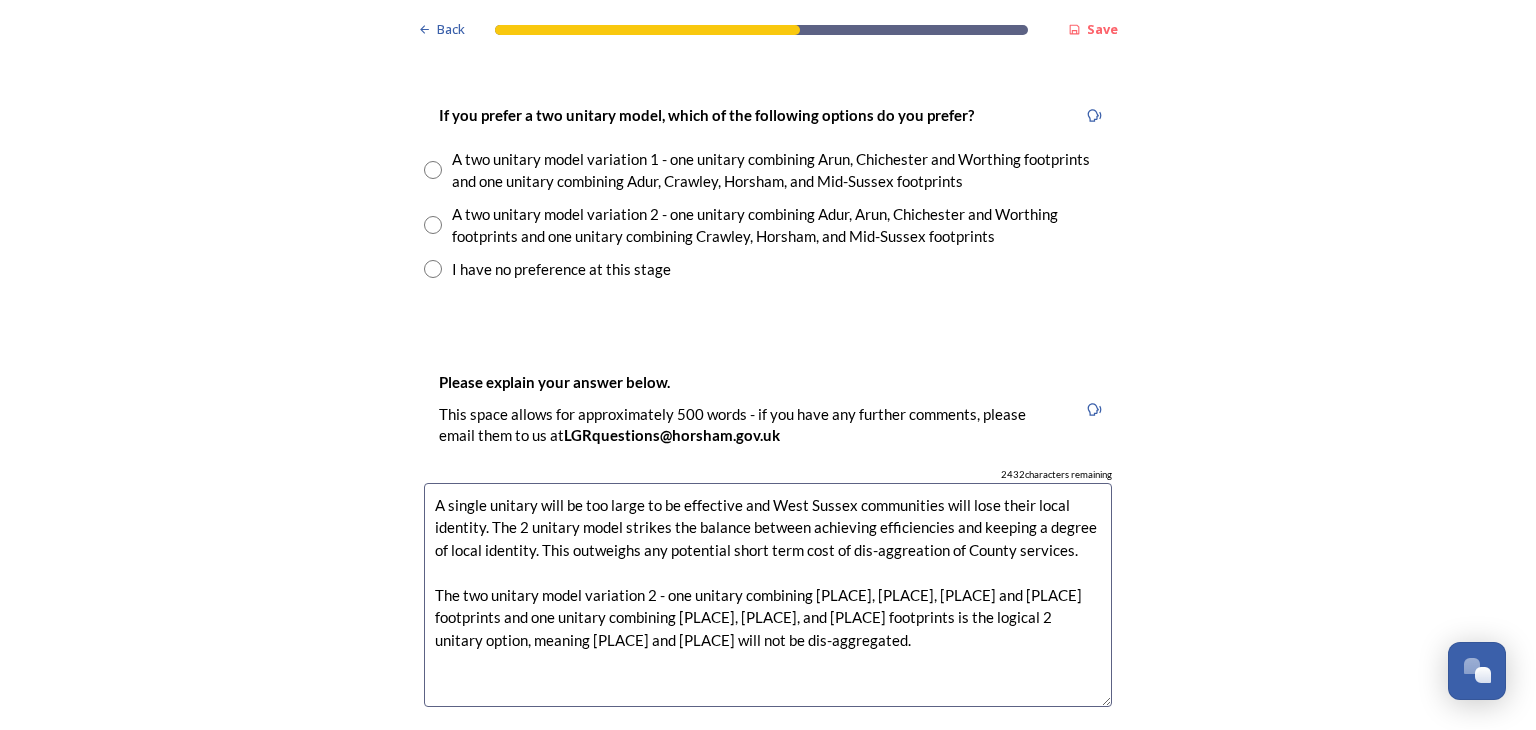 click on "A single unitary will be too large to be effective and West Sussex communities will lose their local identity. The 2 unitary model strikes the balance between achieving efficiencies and keeping a degree of local identity. This outweighs any potential short term cost of dis-aggreation of County services.
The two unitary model variation 2 - one unitary combining [PLACE], [PLACE], [PLACE] and [PLACE] footprints and one unitary combining [PLACE], [PLACE], and [PLACE] footprints is the logical 2 unitary option, meaning [PLACE] and [PLACE] will not be dis-aggregated." at bounding box center (768, 595) 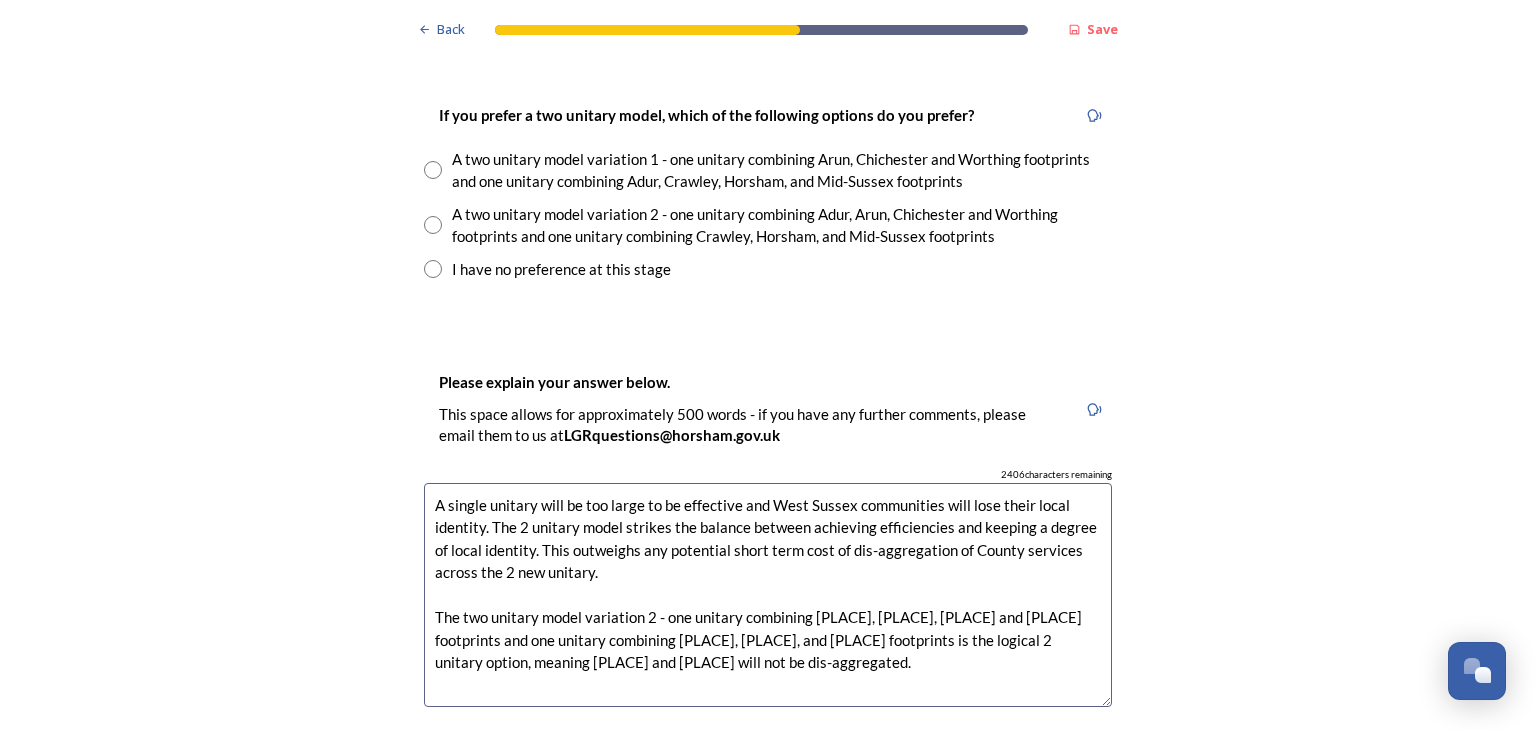 click on "A single unitary will be too large to be effective and West Sussex communities will lose their local identity. The 2 unitary model strikes the balance between achieving efficiencies and keeping a degree of local identity. This outweighs any potential short term cost of dis-aggregation of County services across the 2 new unitary.
The two unitary model variation 2 - one unitary combining [PLACE], [PLACE], [PLACE] and [PLACE] footprints and one unitary combining [PLACE], [PLACE], and [PLACE] footprints is the logical 2 unitary option, meaning [PLACE] and [PLACE] will not be dis-aggregated." at bounding box center [768, 595] 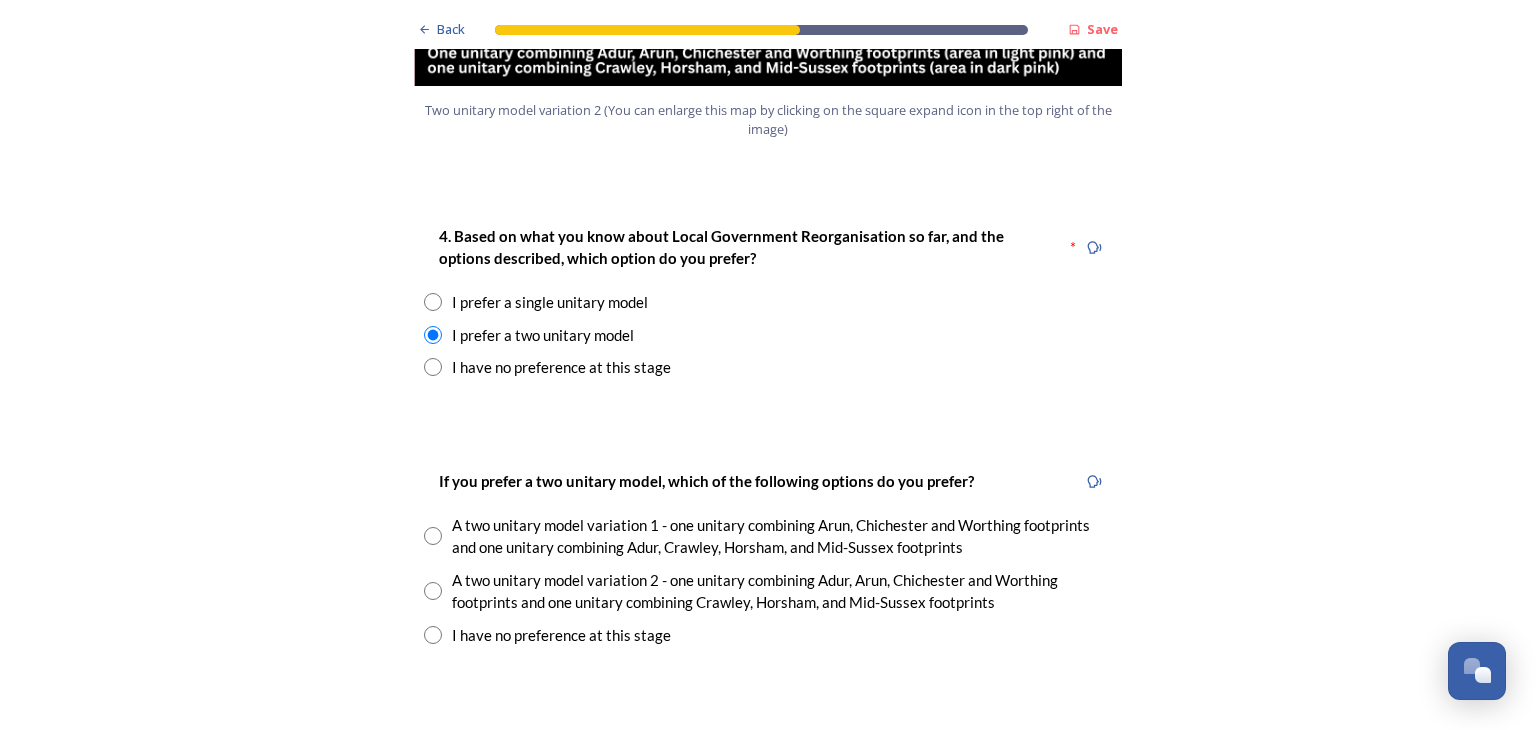 scroll, scrollTop: 2515, scrollLeft: 0, axis: vertical 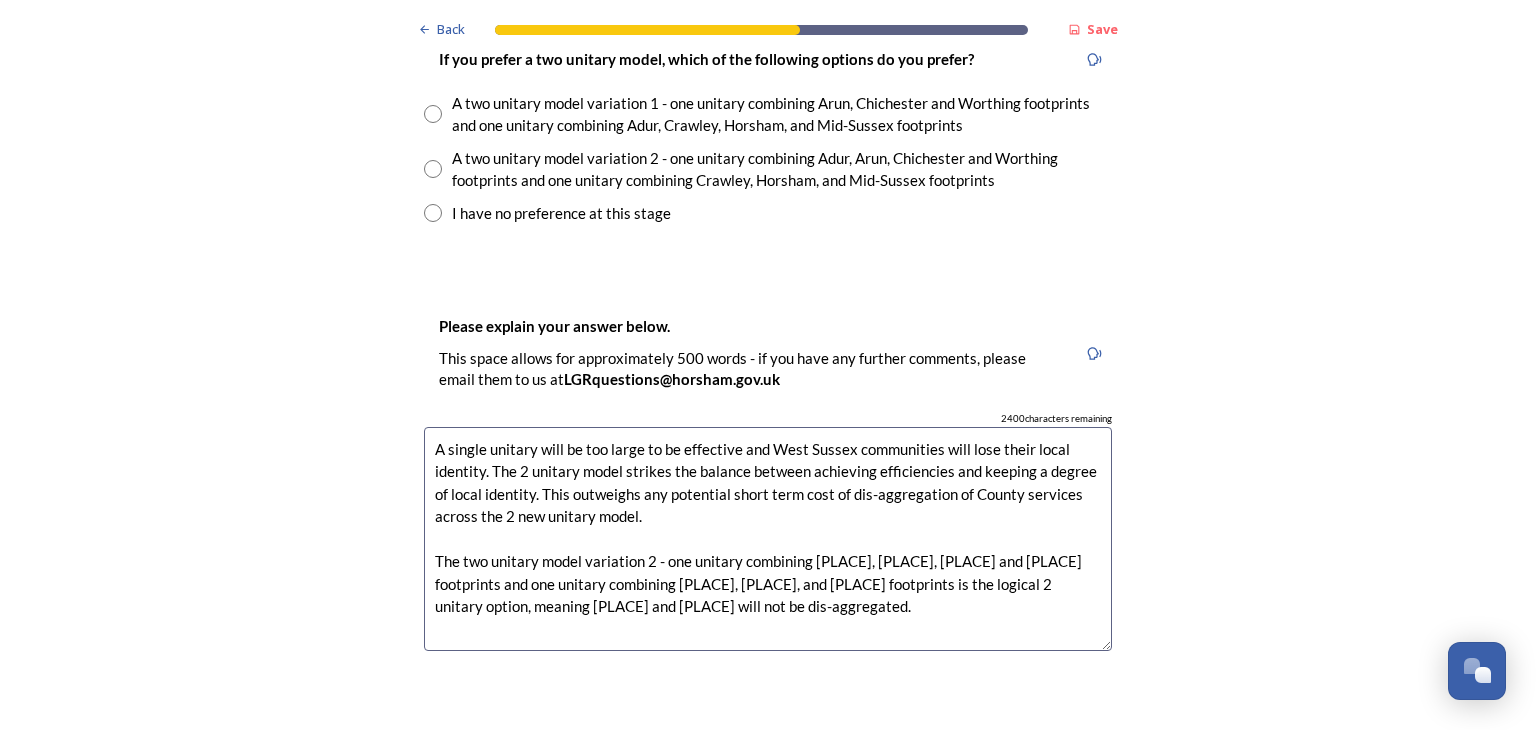 drag, startPoint x: 912, startPoint y: 609, endPoint x: 433, endPoint y: 450, distance: 504.69992 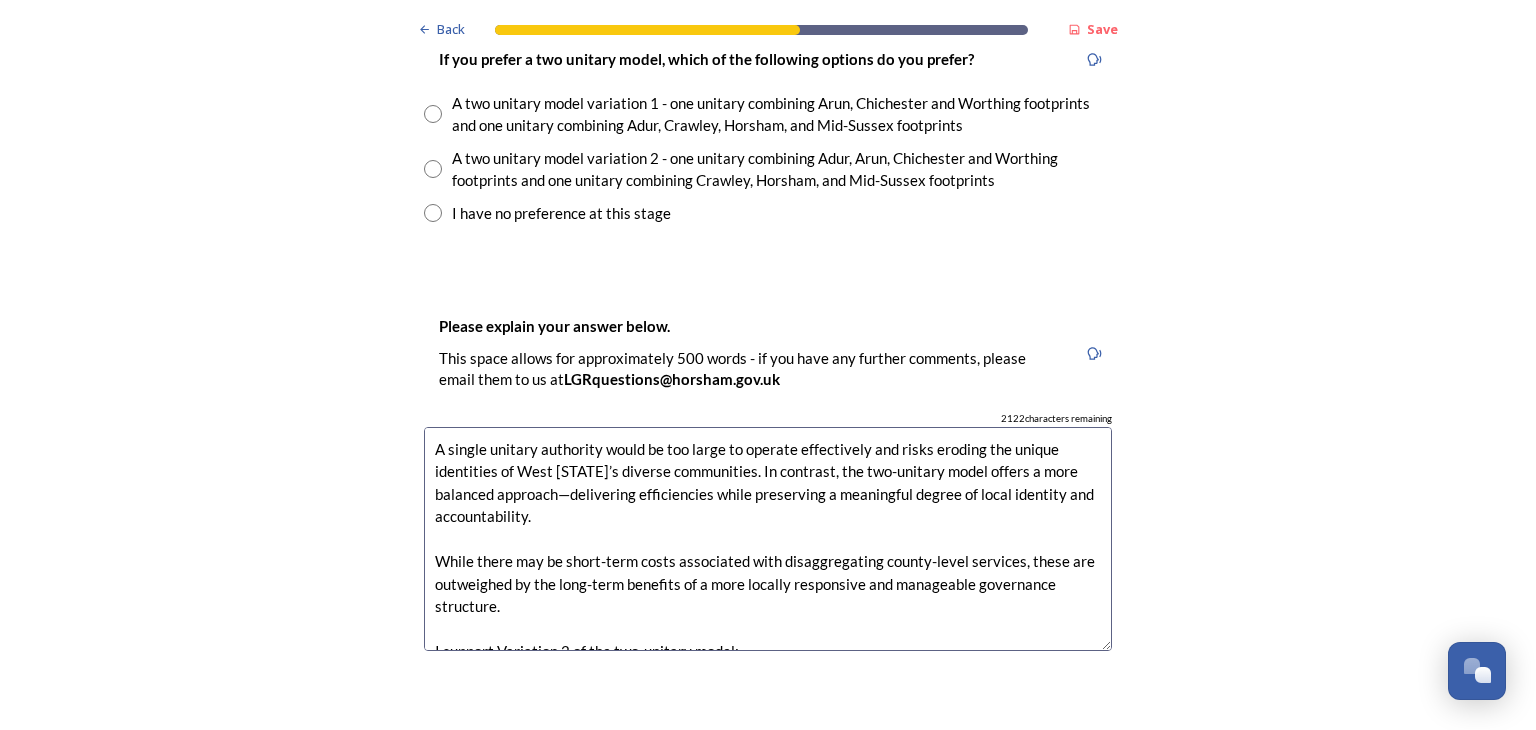 scroll, scrollTop: 144, scrollLeft: 0, axis: vertical 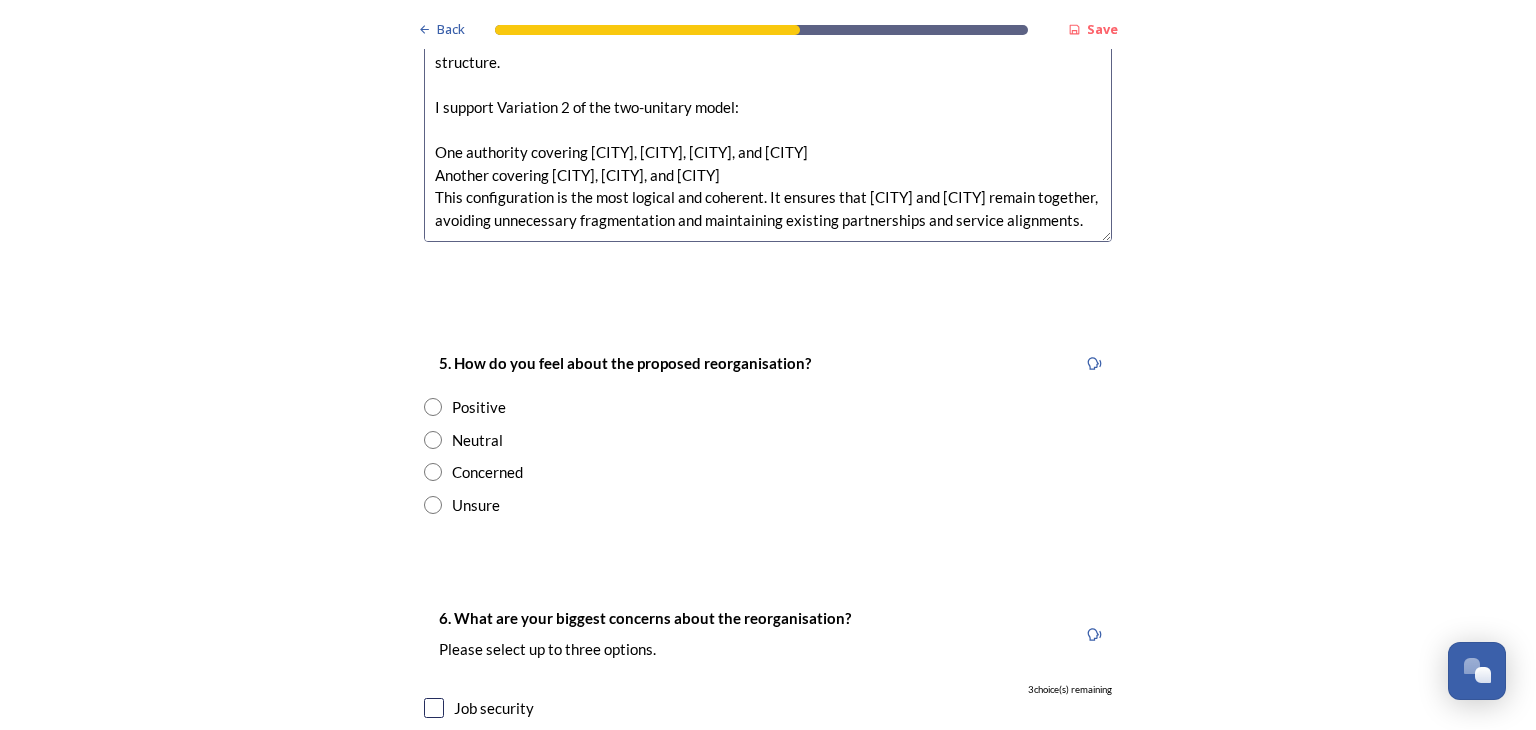 type on "A single unitary authority would be too large to operate effectively and risks eroding the unique identities of West [STATE]’s diverse communities. In contrast, the two-unitary model offers a more balanced approach—delivering efficiencies while preserving a meaningful degree of local identity and accountability.
While there may be short-term costs associated with disaggregating county-level services, these are outweighed by the long-term benefits of a more locally responsive and manageable governance structure.
I support Variation 2 of the two-unitary model:
One authority covering [CITY], [CITY], [CITY], and [CITY]
Another covering [CITY], [CITY], and [CITY]
This configuration is the most logical and coherent. It ensures that [CITY] and [CITY] remain together, avoiding unnecessary fragmentation and maintaining existing partnerships and service alignments." 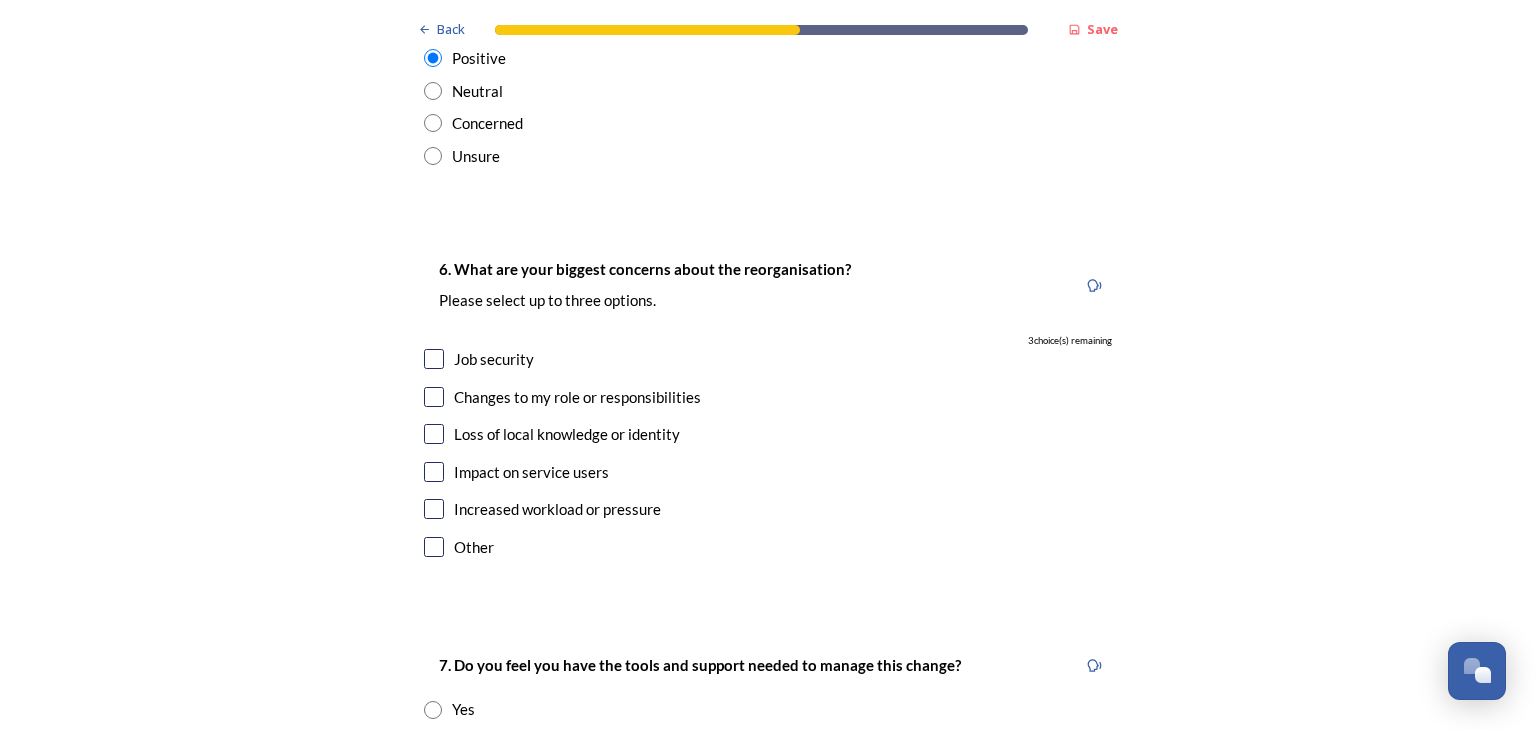 scroll, scrollTop: 3695, scrollLeft: 0, axis: vertical 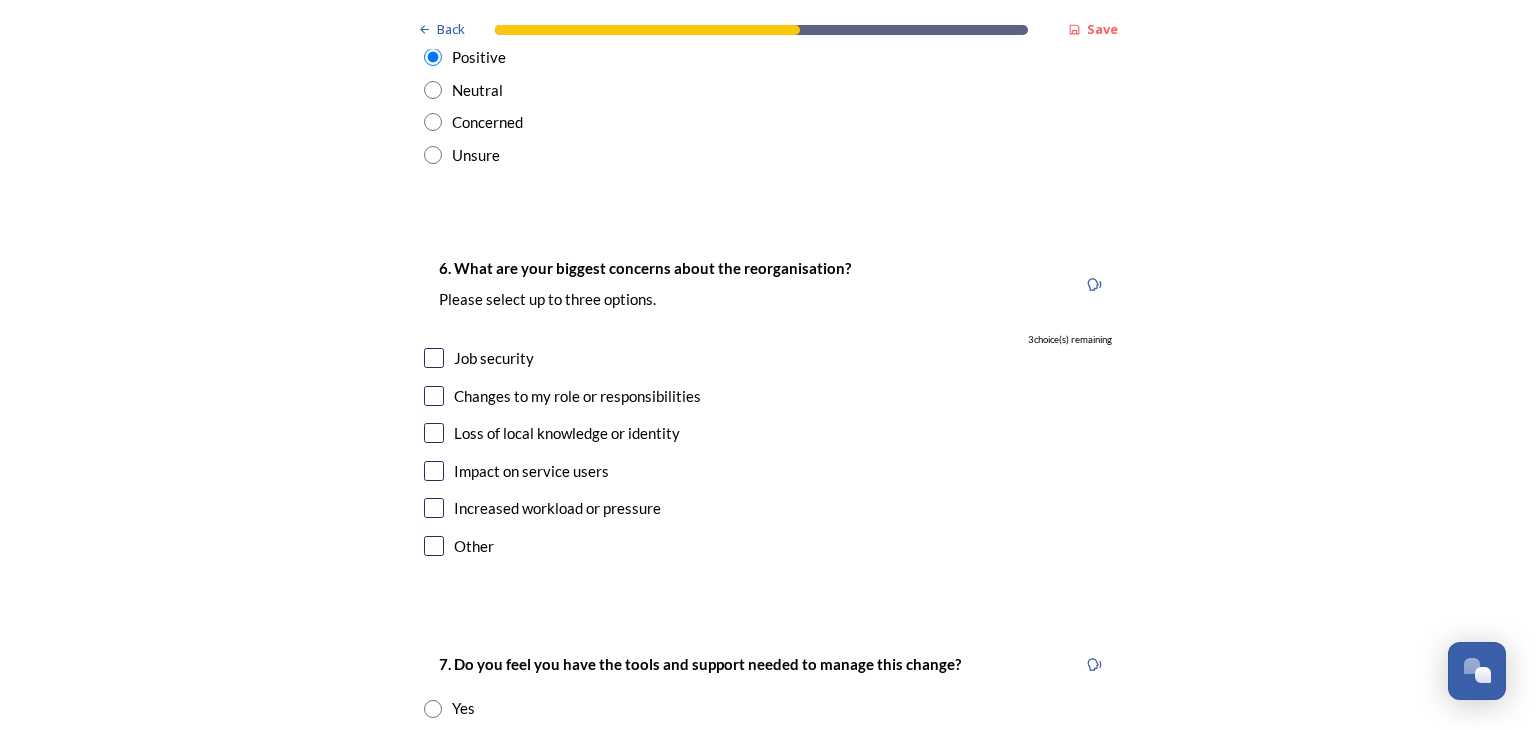 click at bounding box center (434, 433) 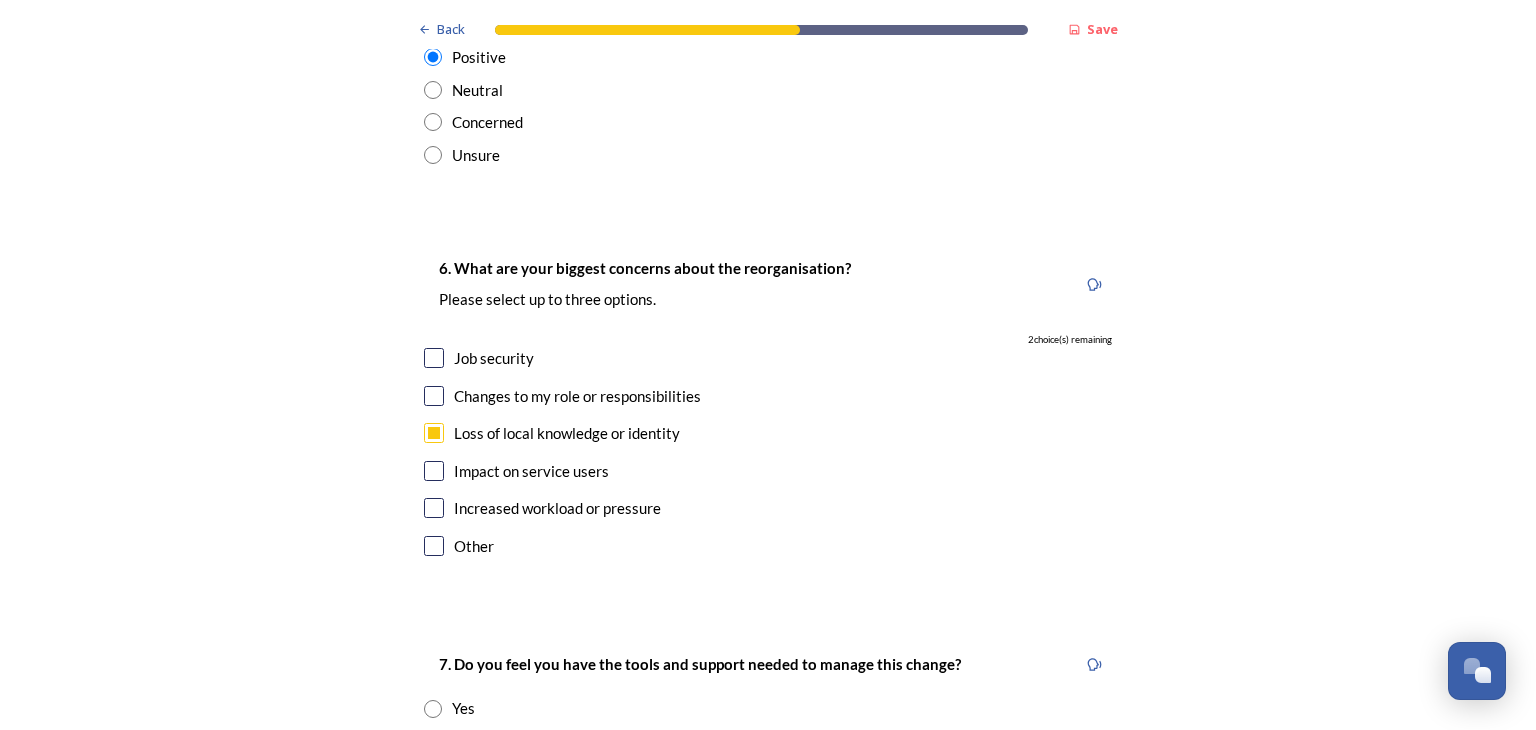 scroll, scrollTop: 3694, scrollLeft: 0, axis: vertical 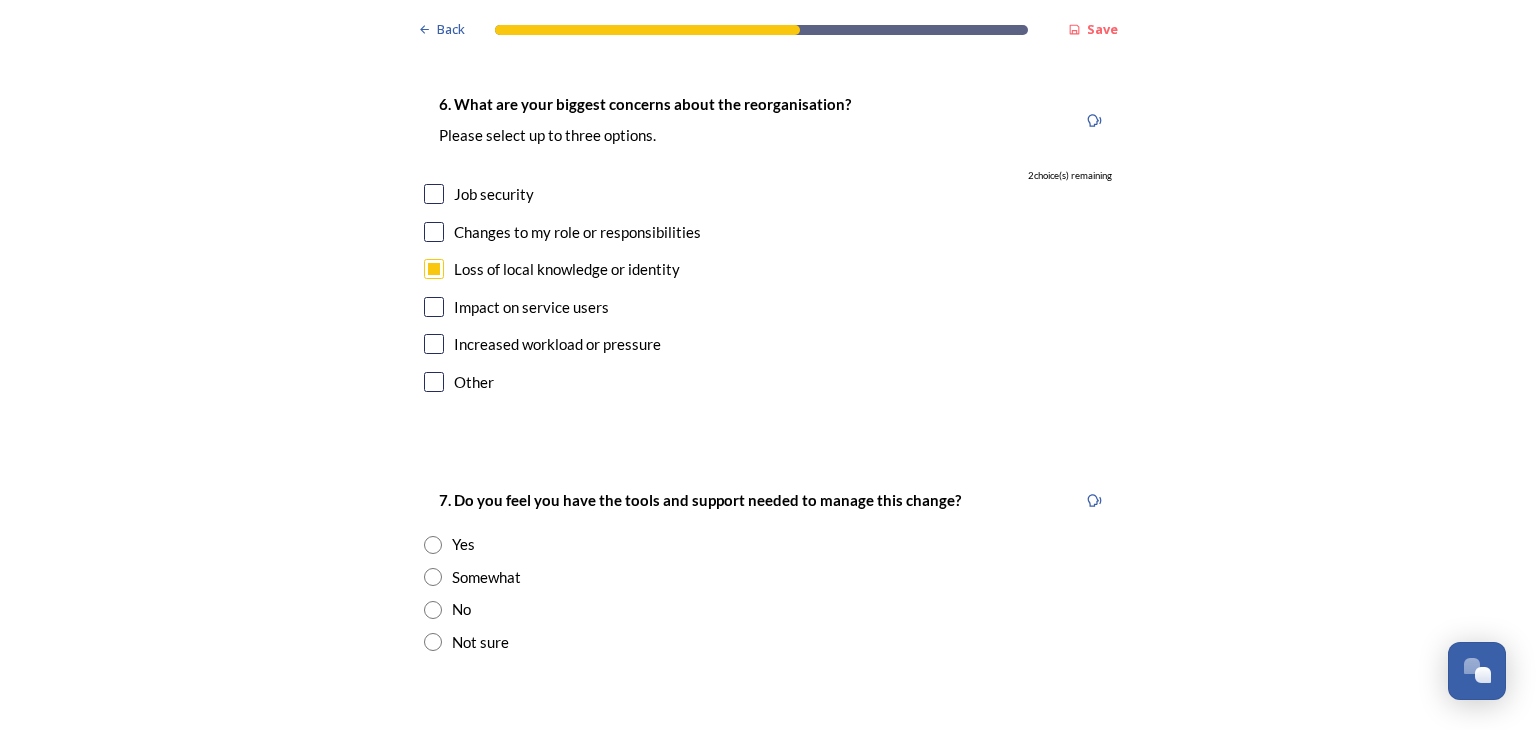 click on "Yes" at bounding box center (463, 544) 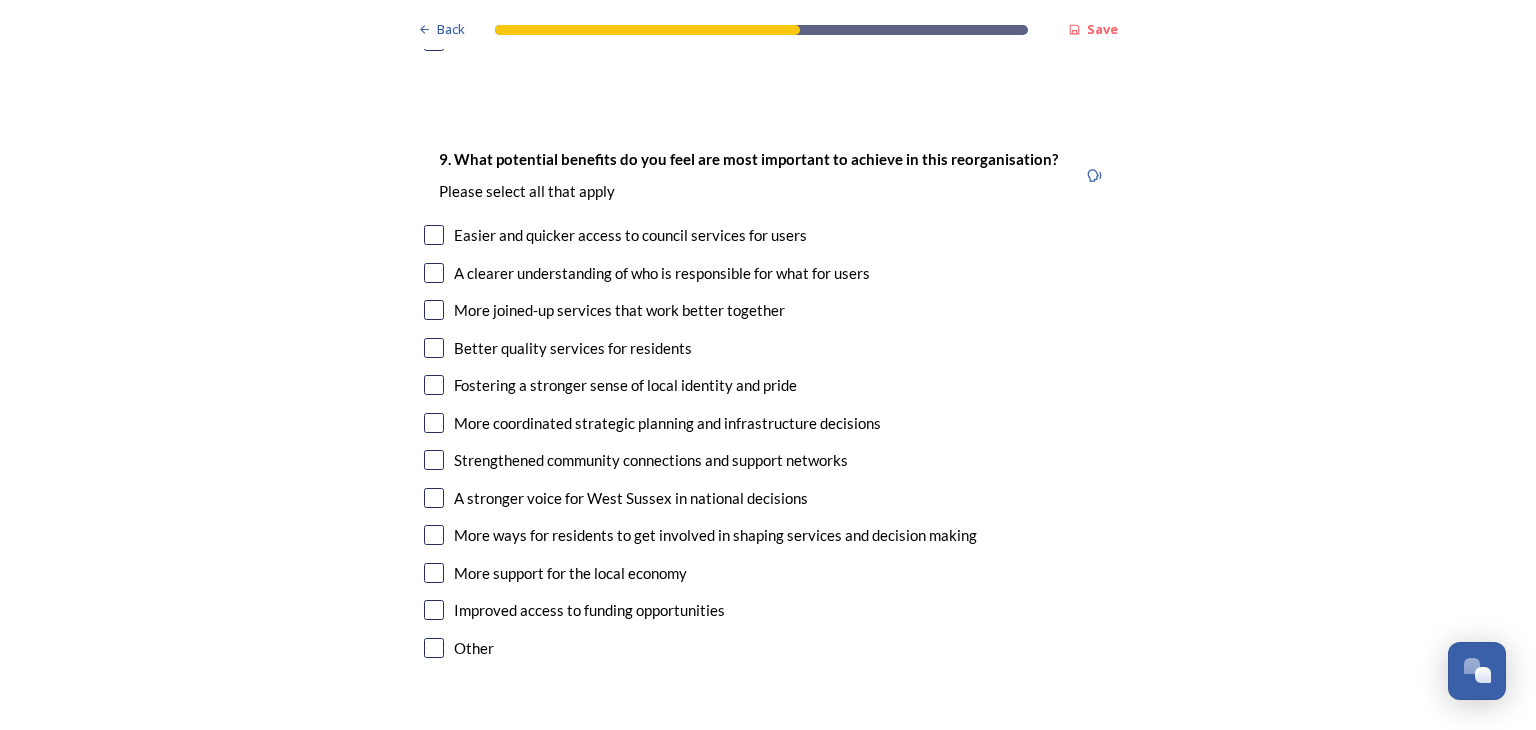 scroll, scrollTop: 4873, scrollLeft: 0, axis: vertical 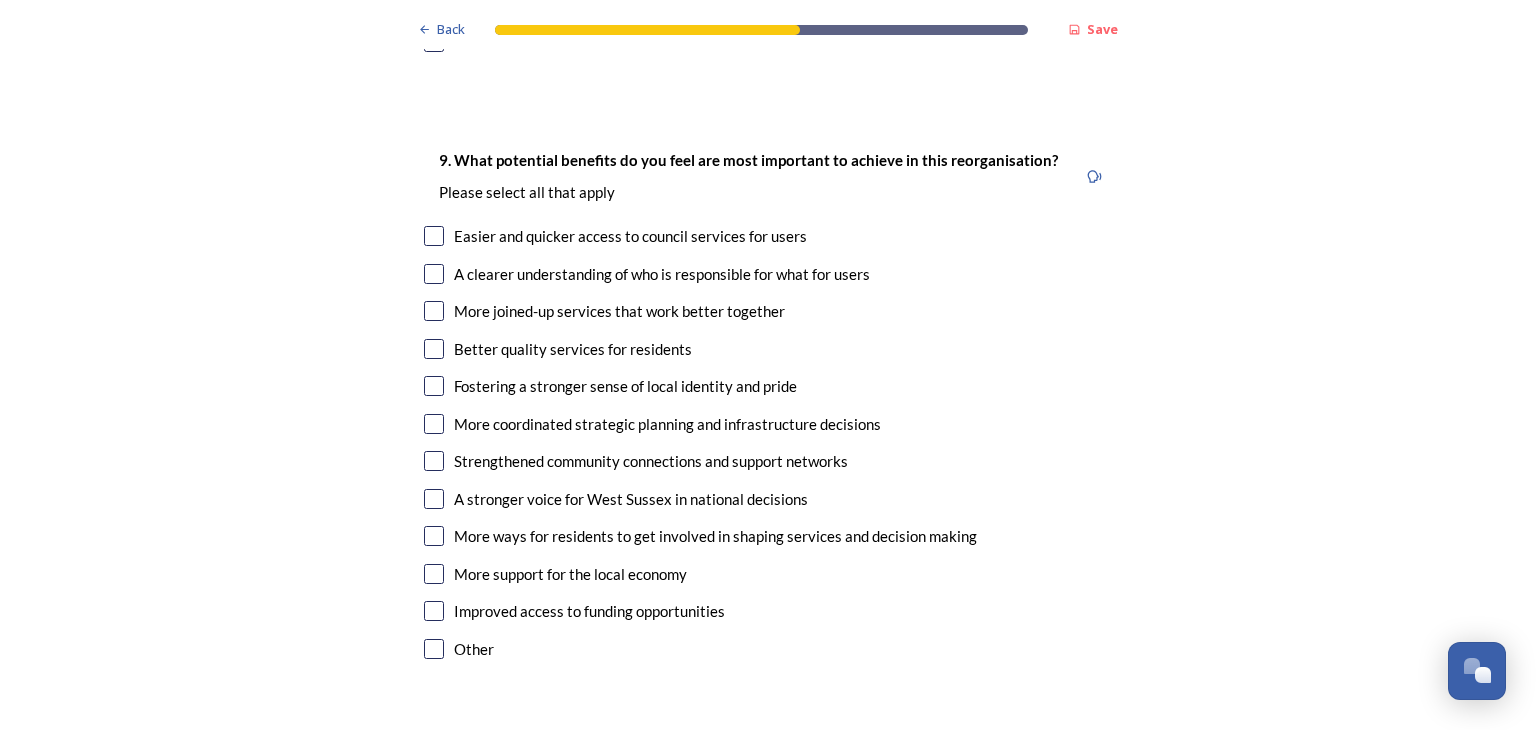 click at bounding box center [434, 611] 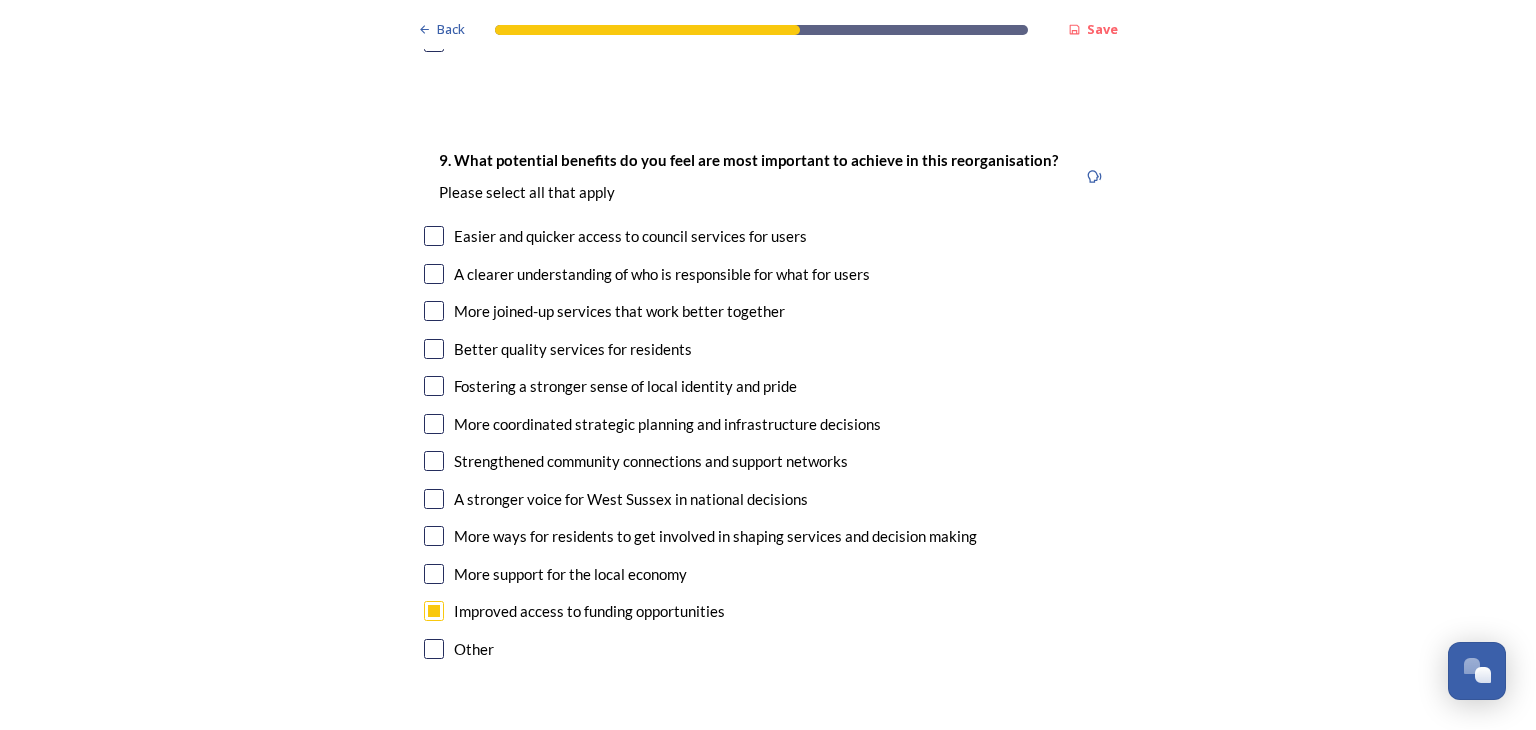 click at bounding box center (434, 574) 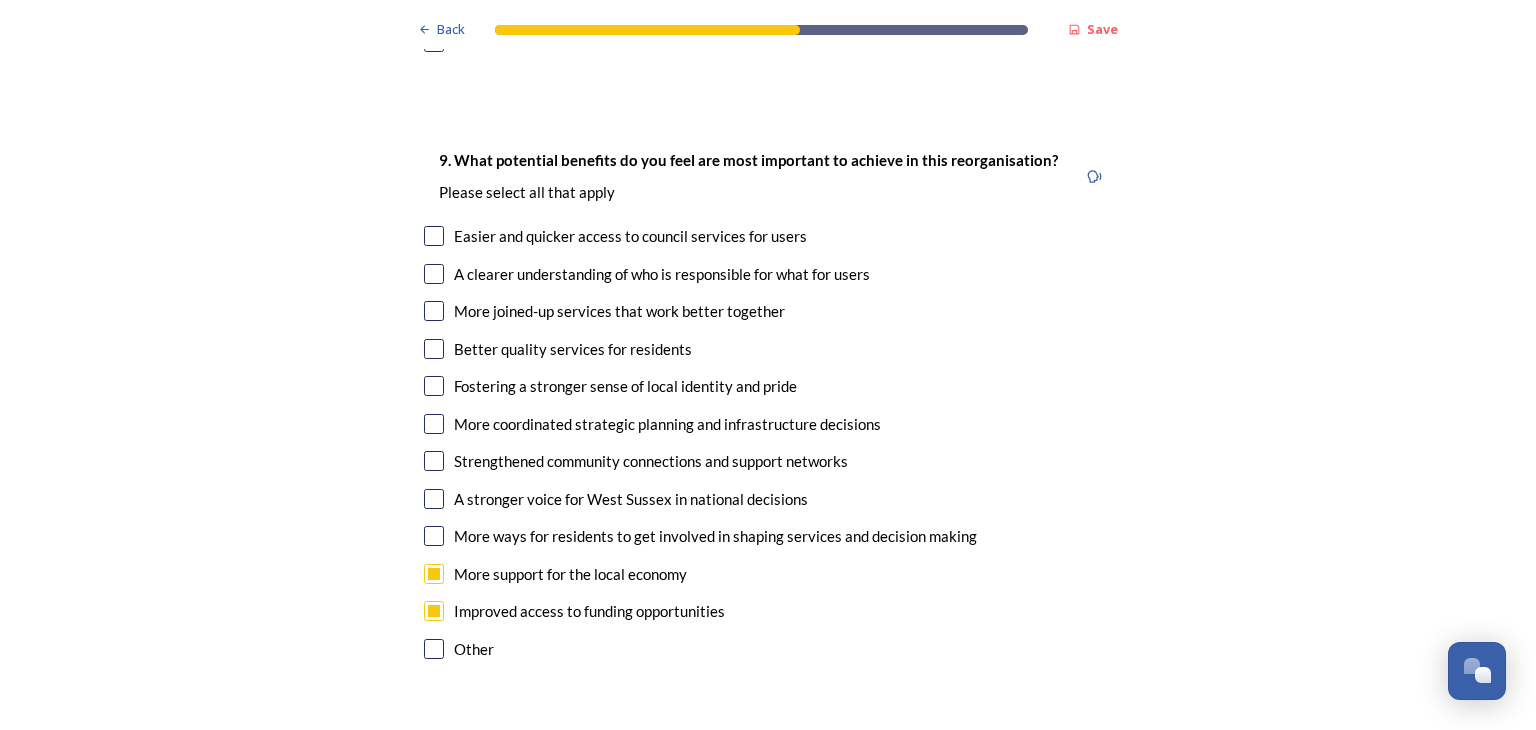click at bounding box center (434, 536) 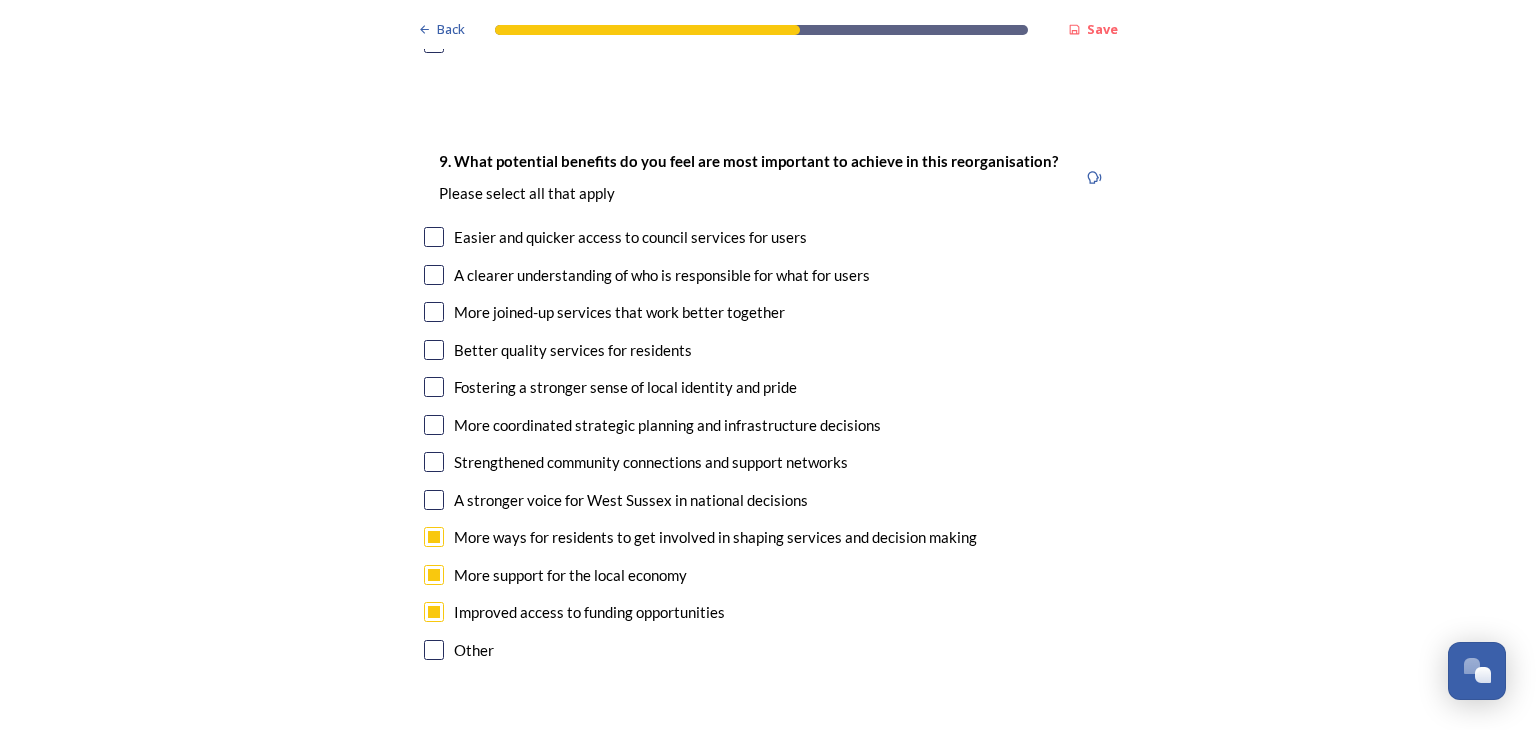 scroll, scrollTop: 4872, scrollLeft: 0, axis: vertical 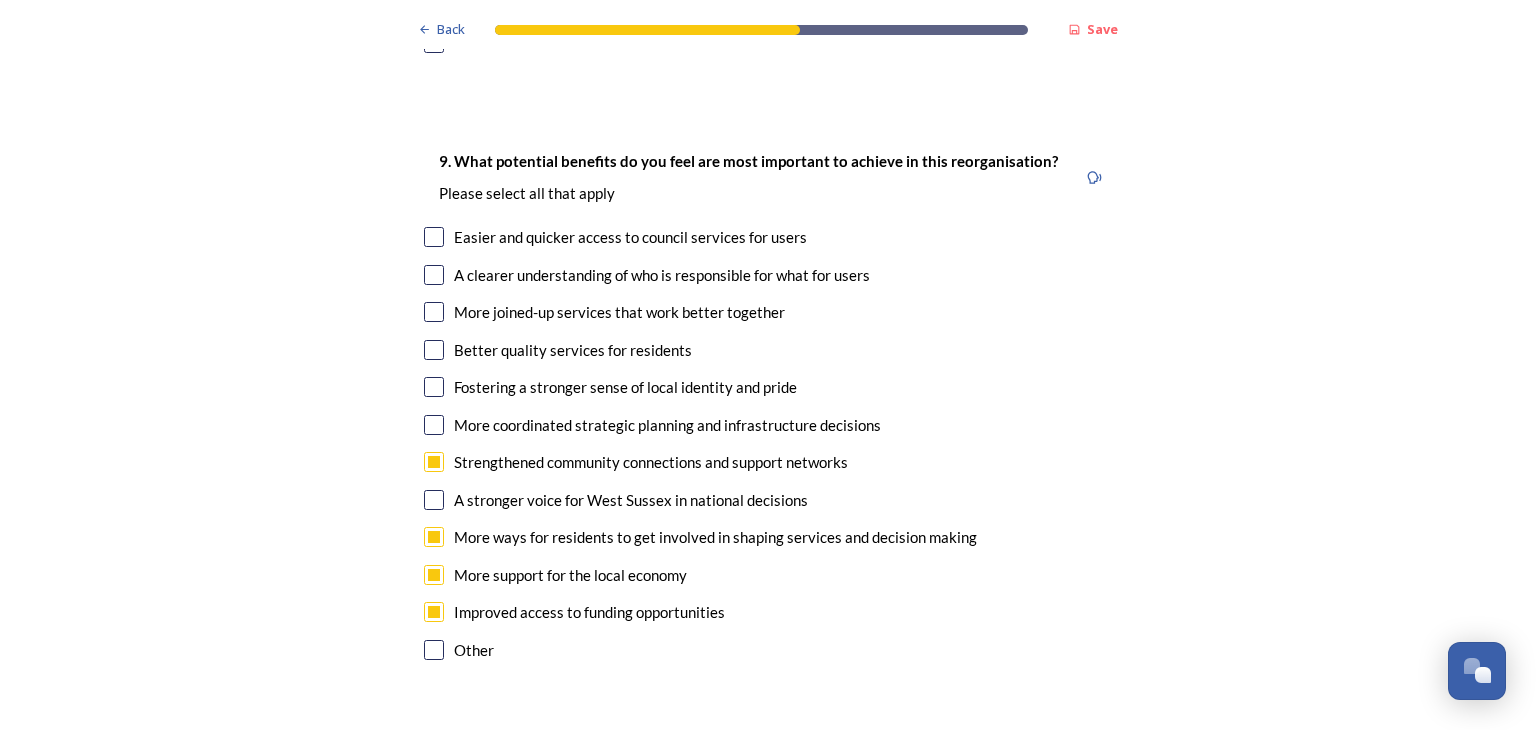 click at bounding box center [434, 425] 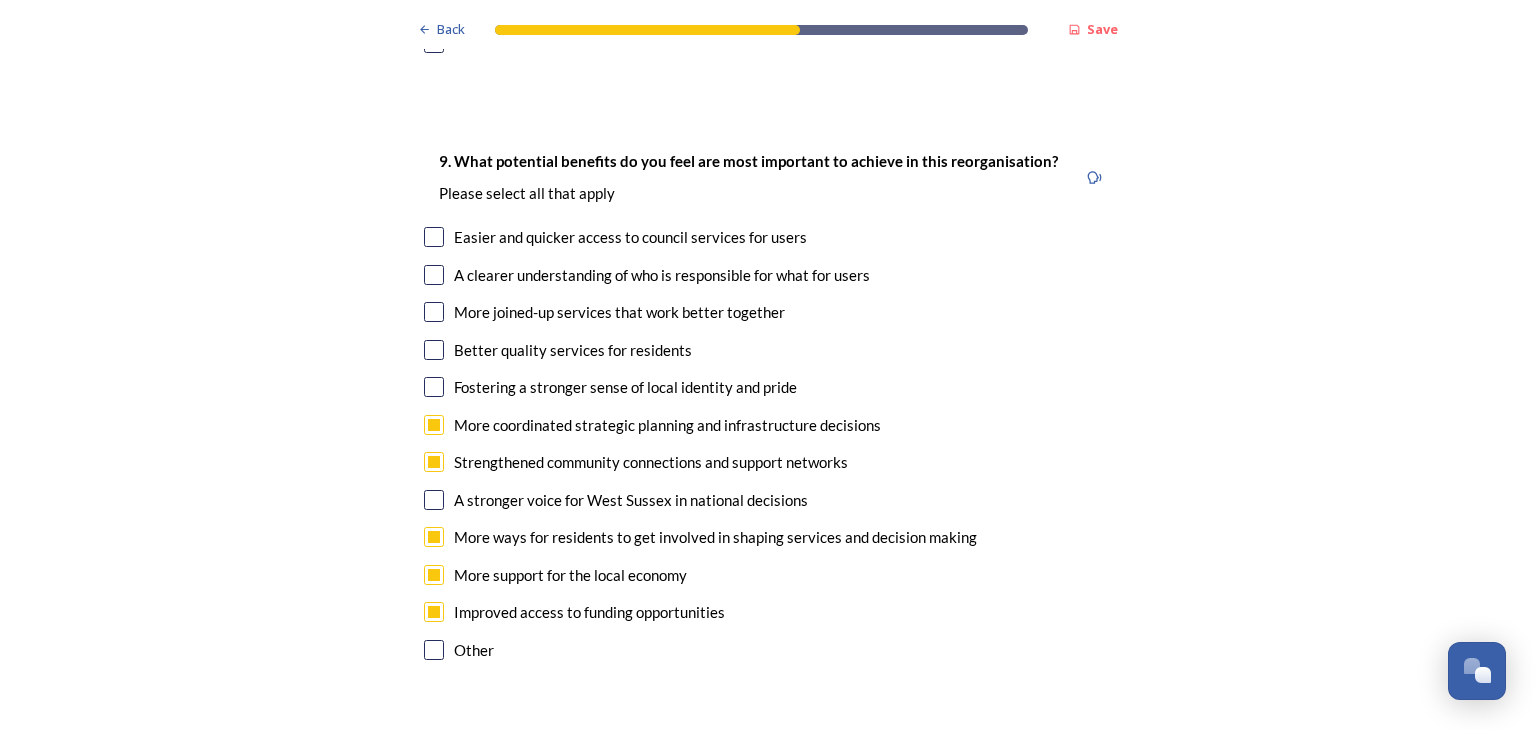 click at bounding box center [434, 387] 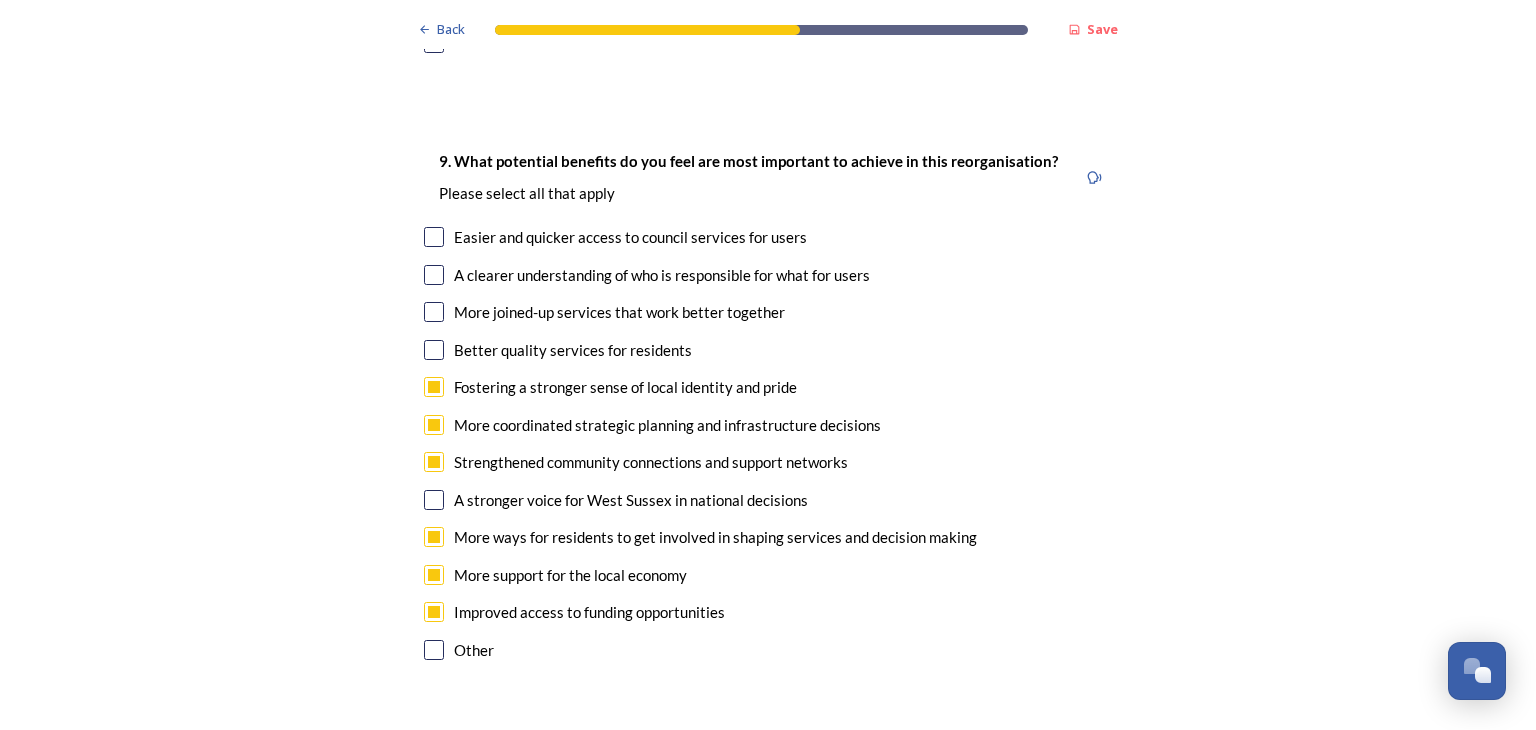 click at bounding box center (434, 350) 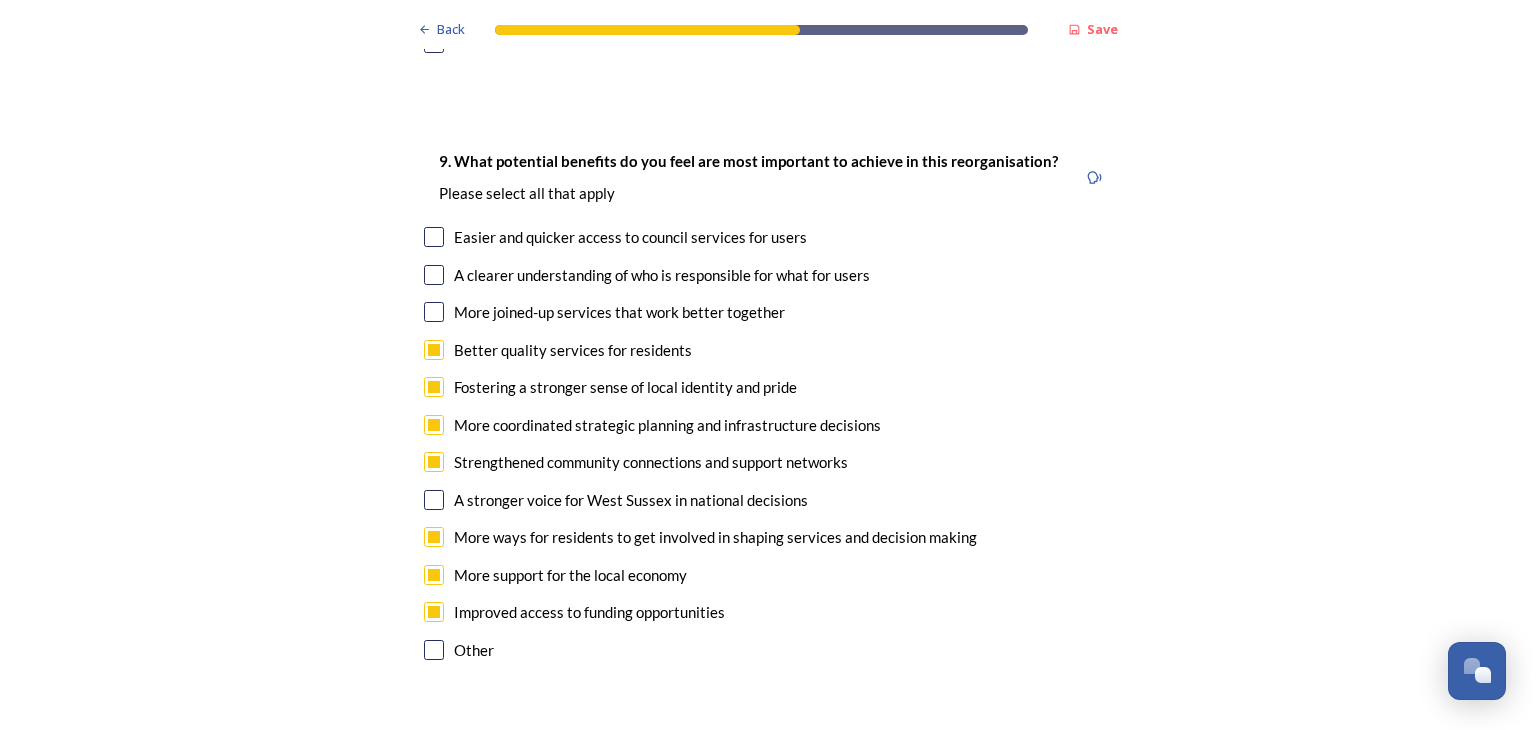 click at bounding box center (434, 312) 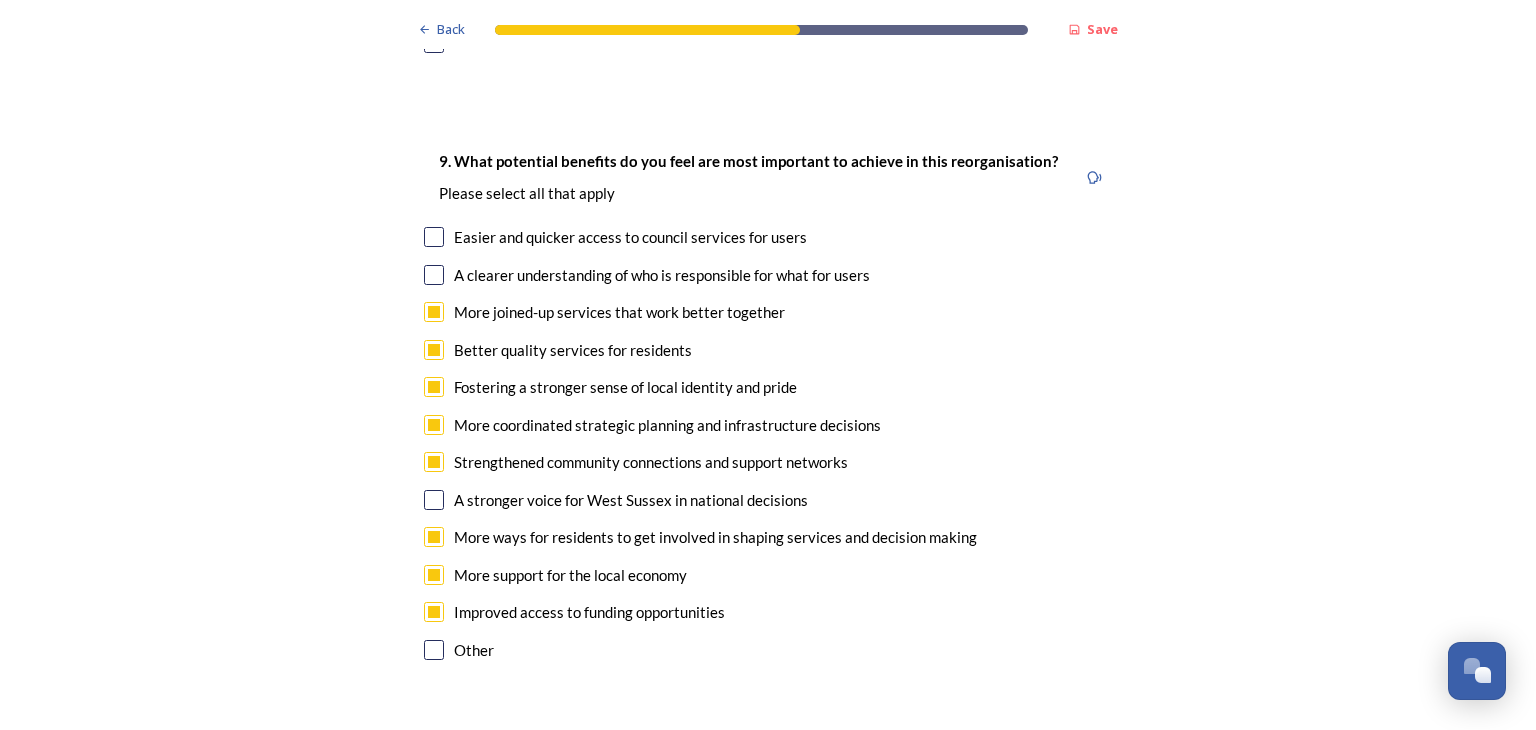 click at bounding box center (434, 275) 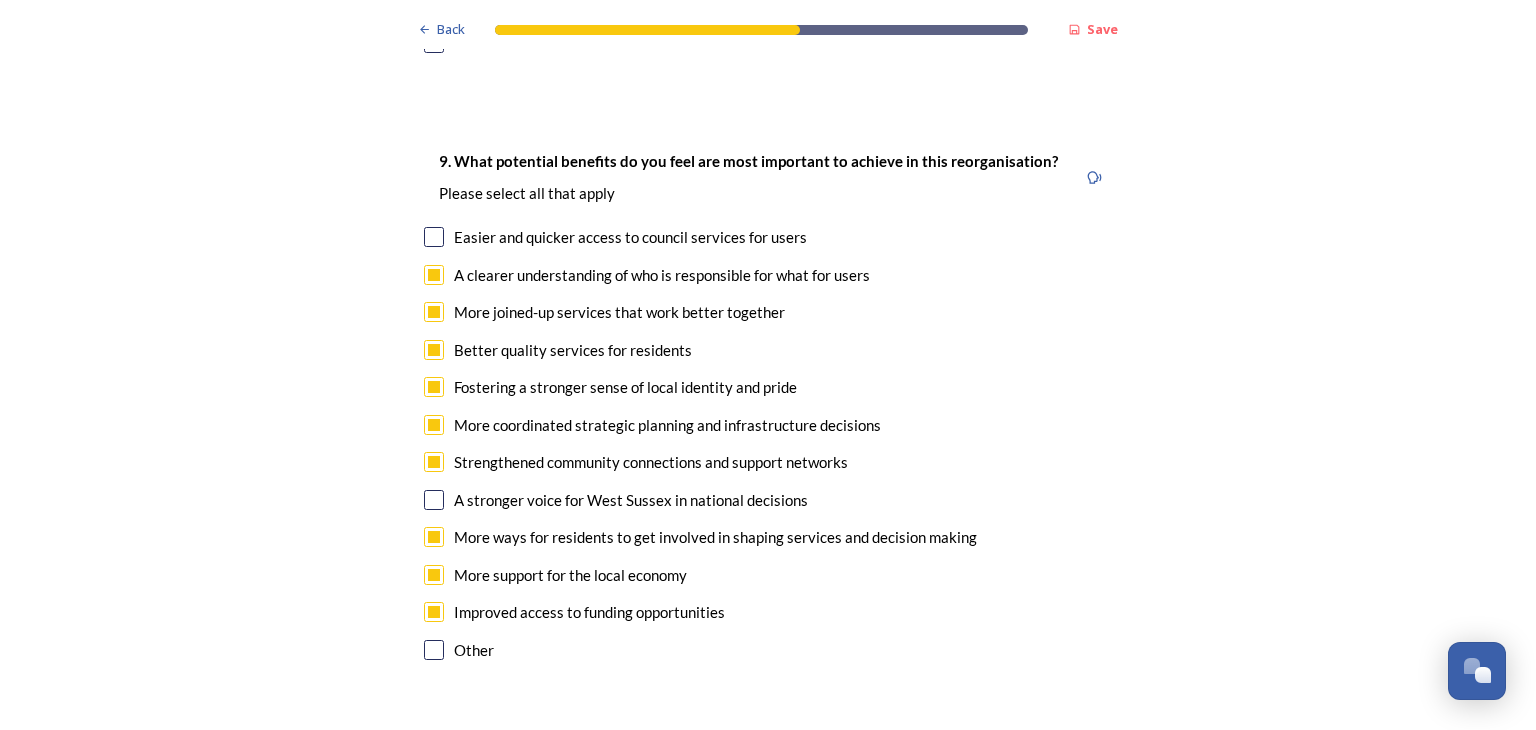 click at bounding box center [434, 237] 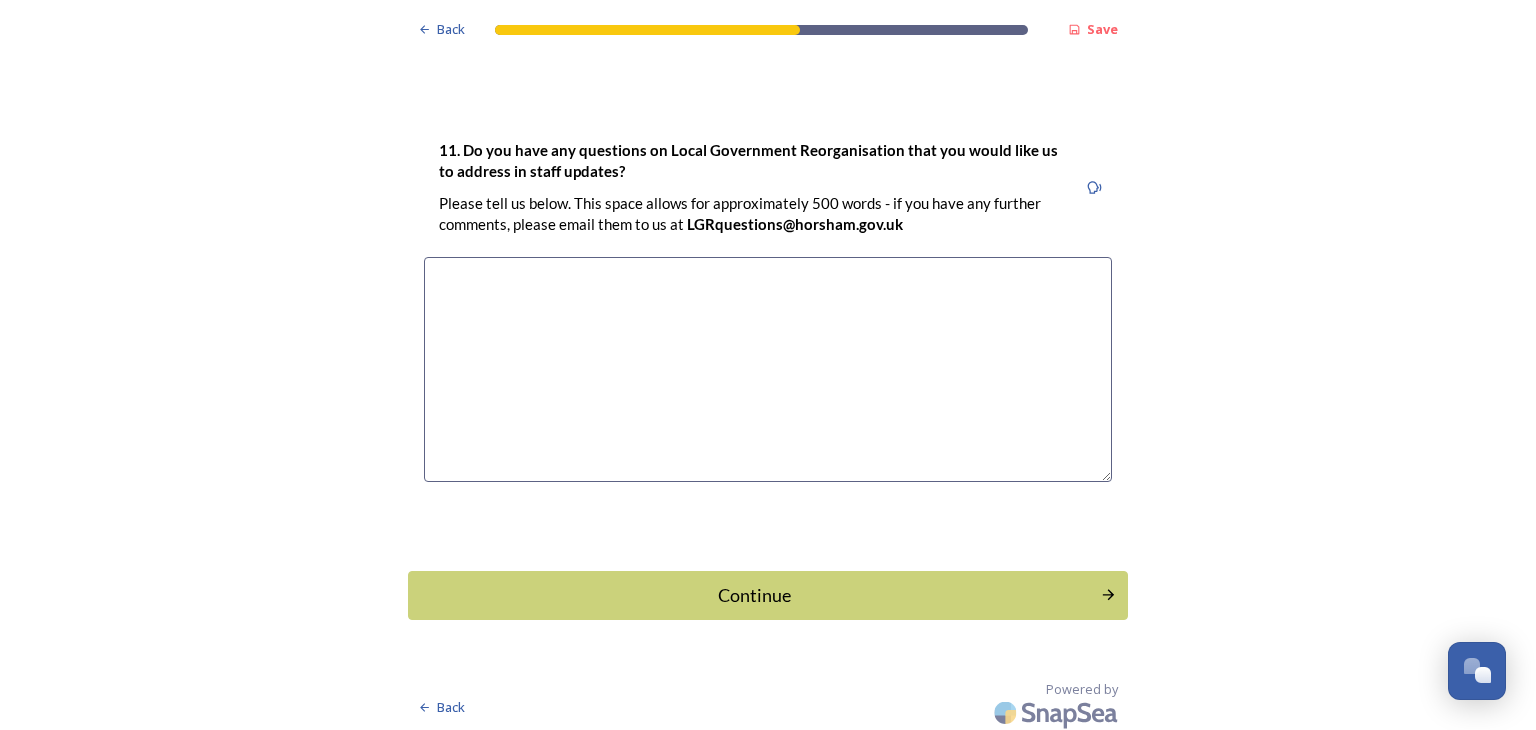 scroll, scrollTop: 5983, scrollLeft: 0, axis: vertical 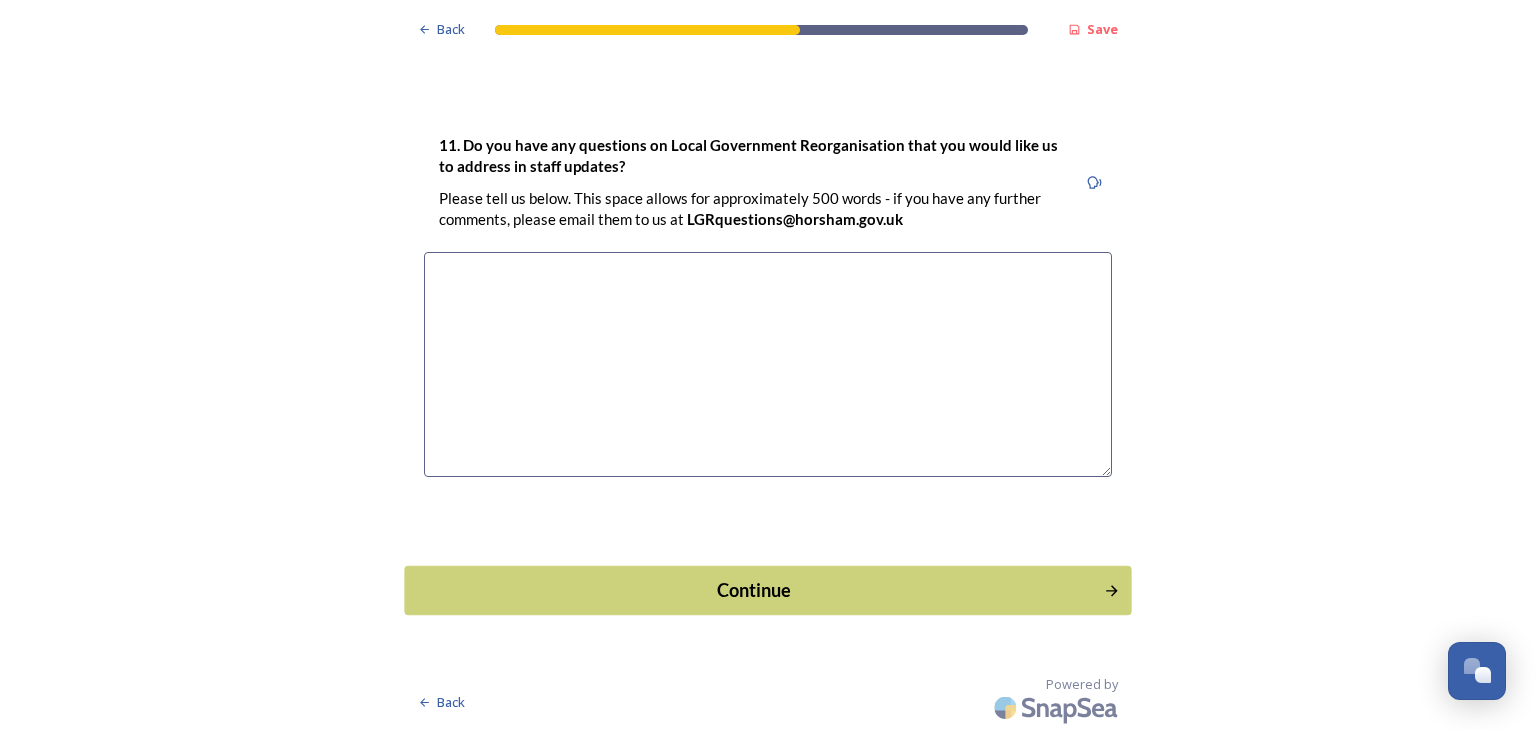 click on "Continue" at bounding box center (767, 589) 